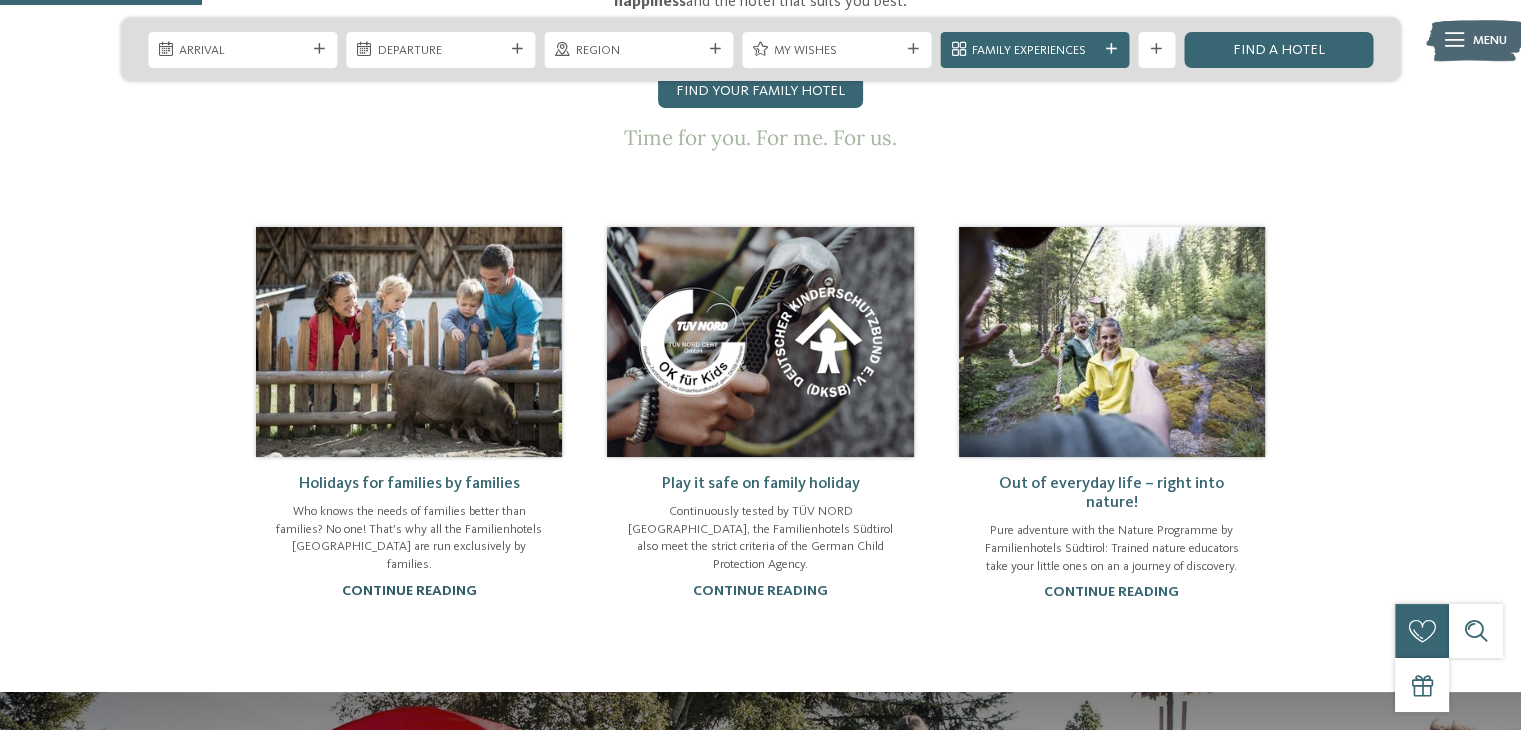 scroll, scrollTop: 0, scrollLeft: 0, axis: both 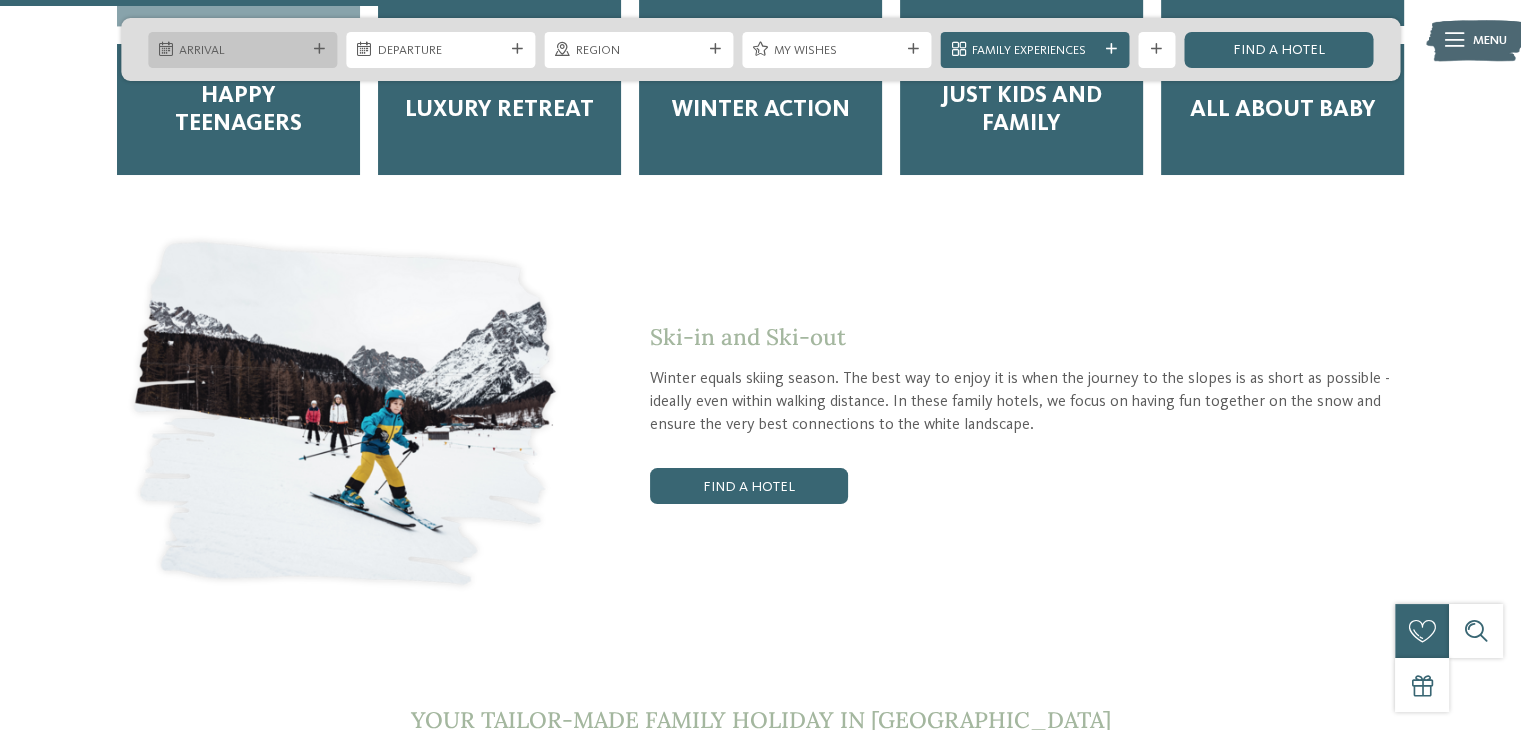 click at bounding box center [319, 49] 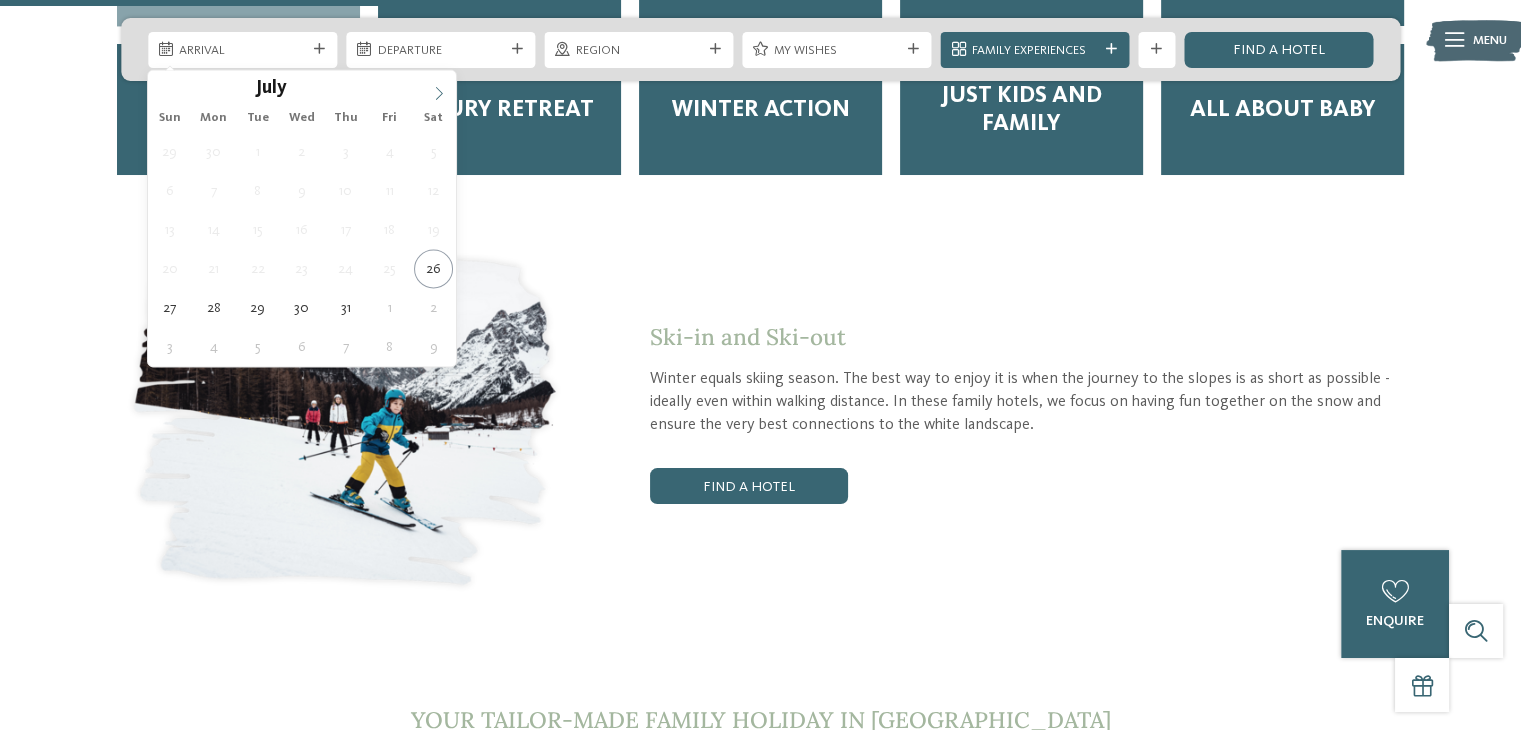click 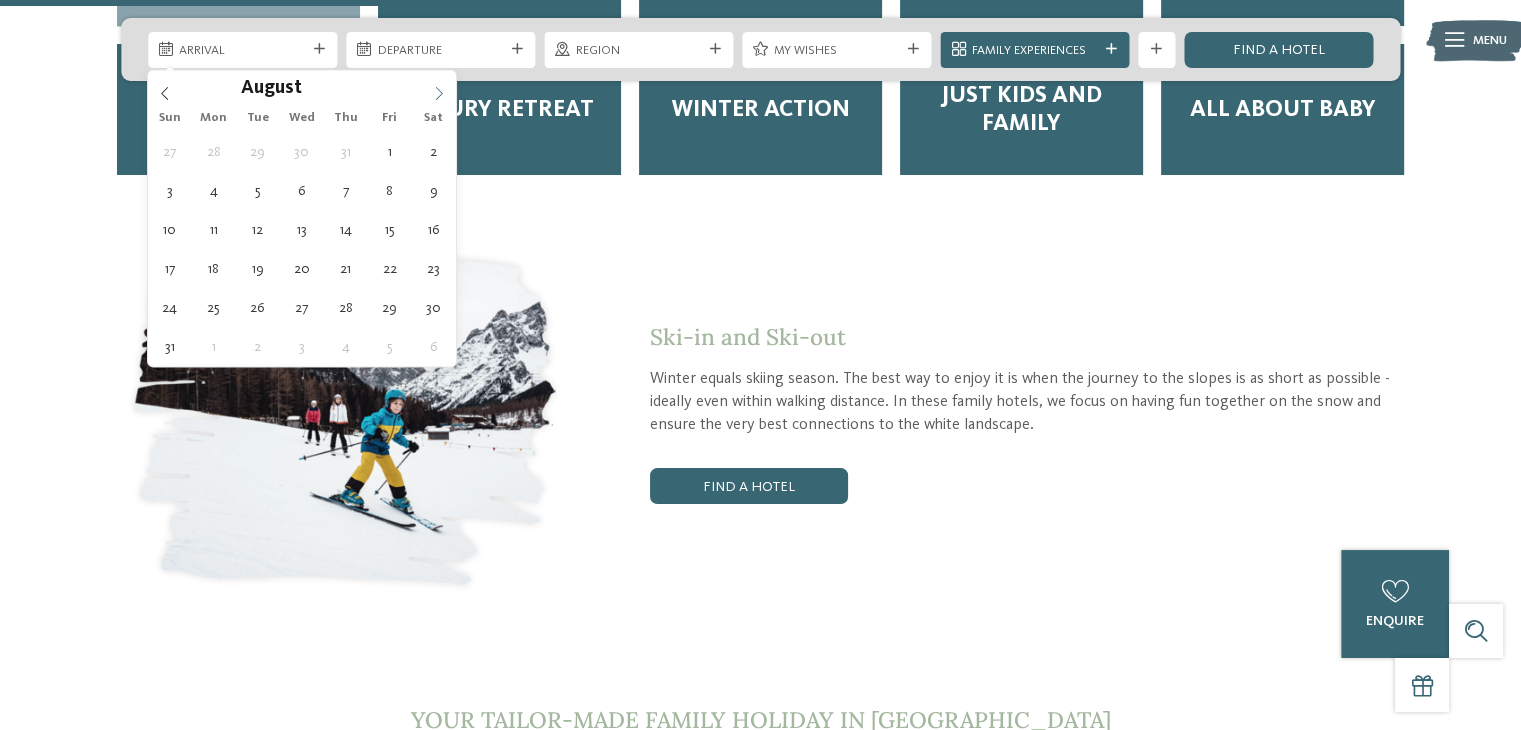 click 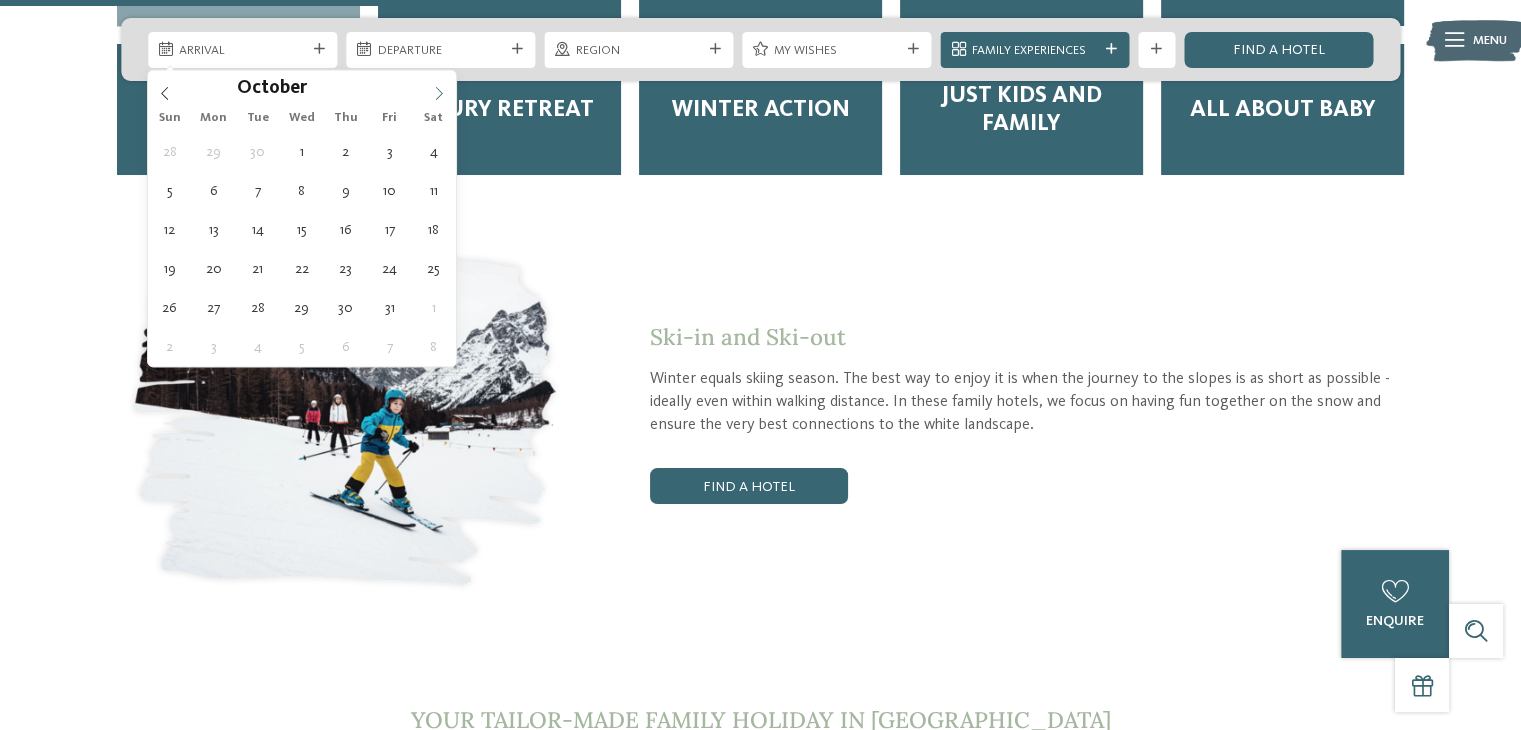 click 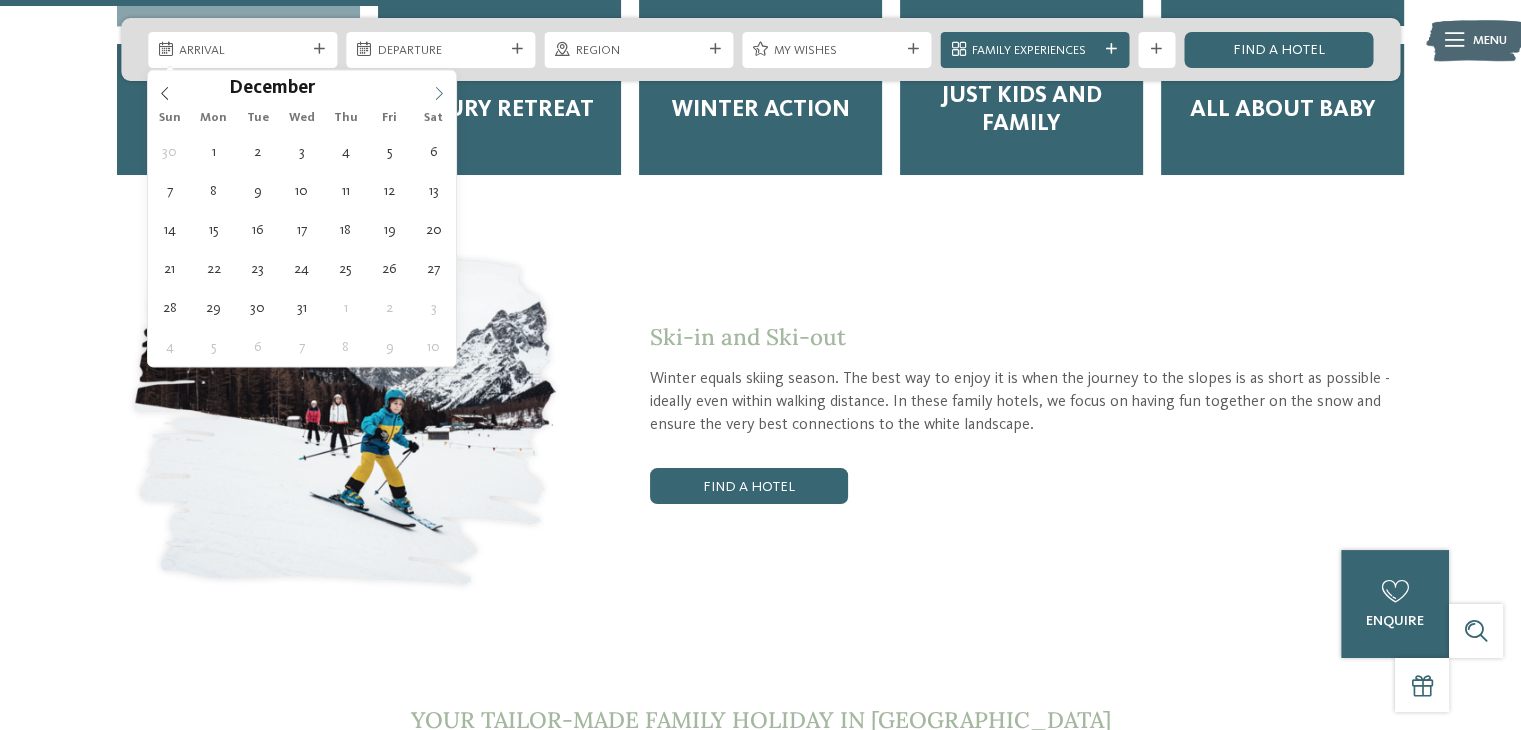 click 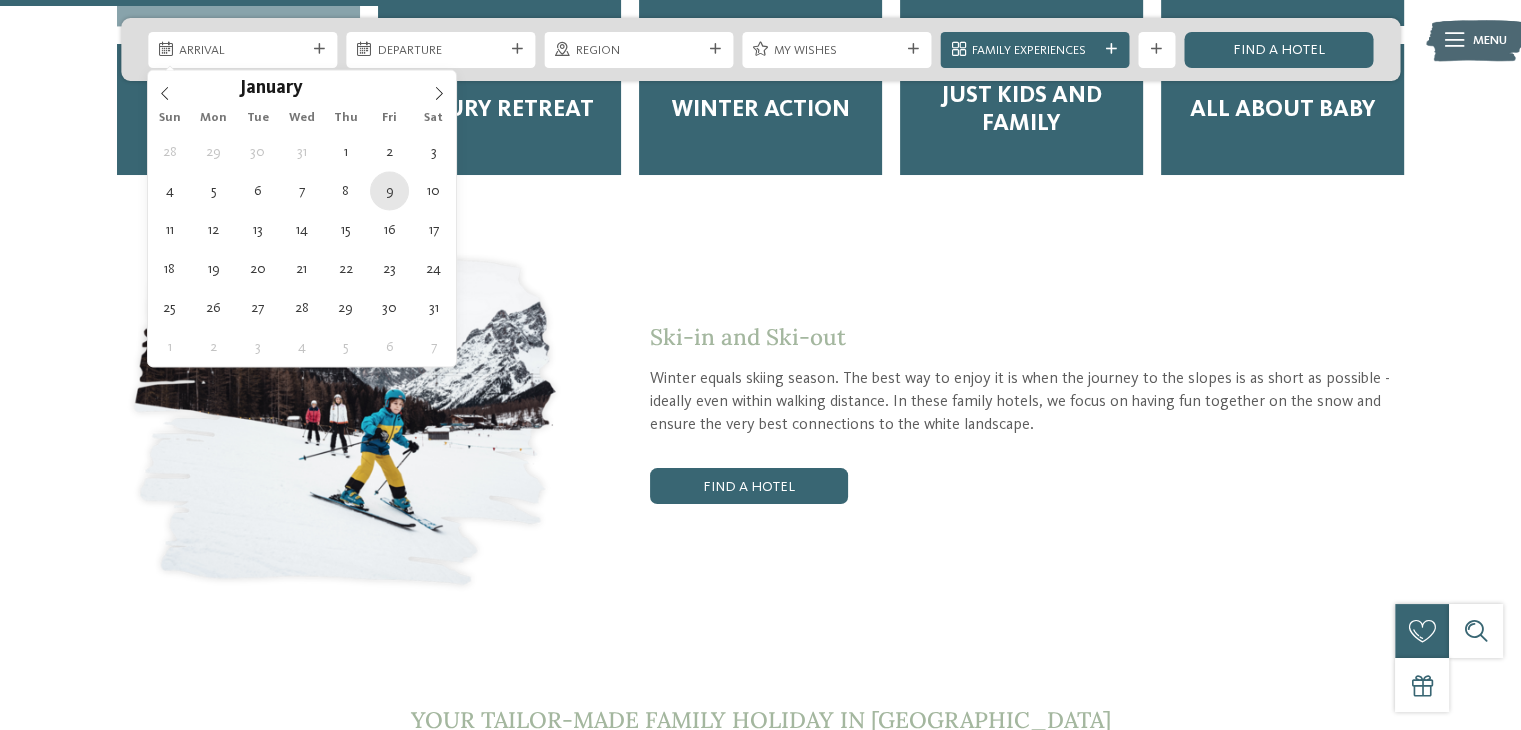 type on "[DATE]" 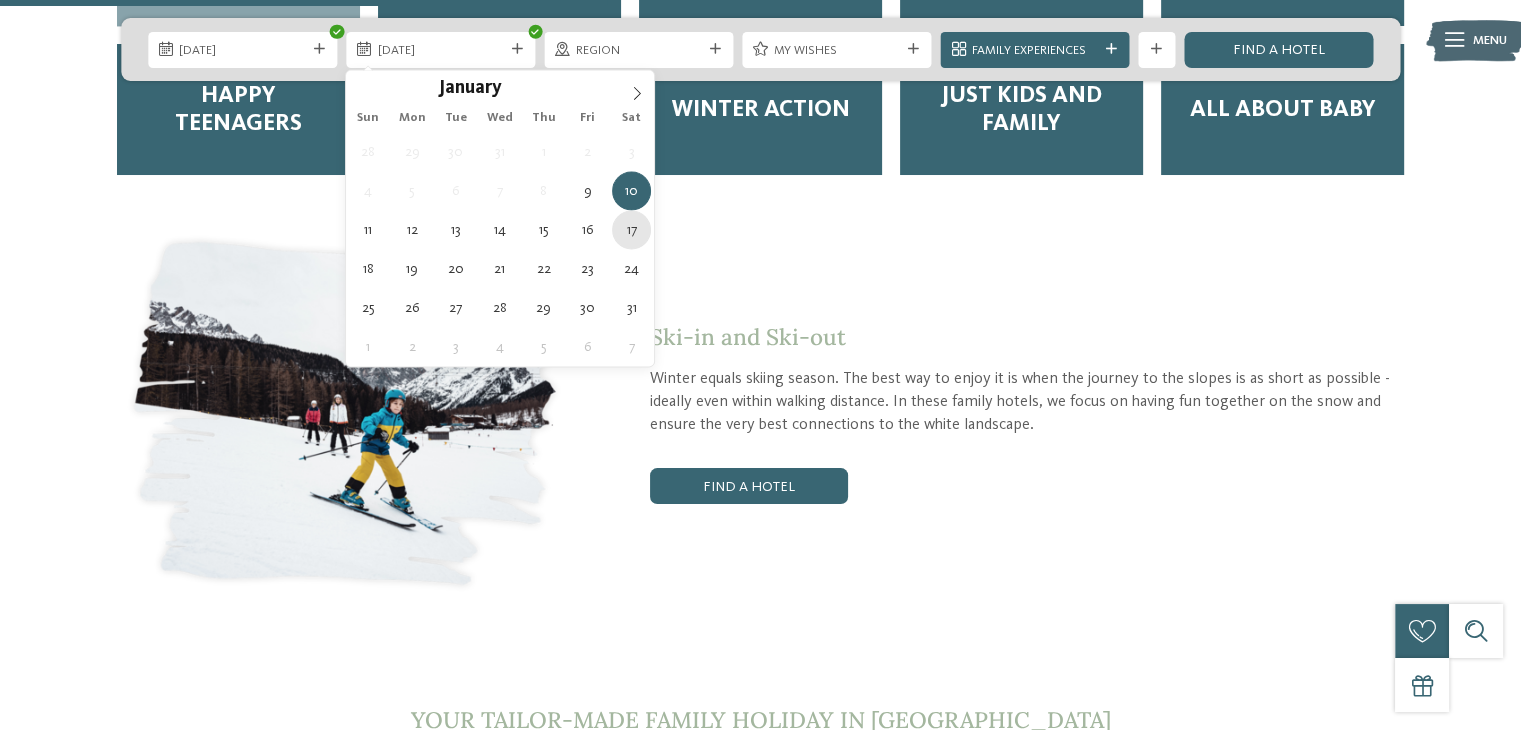 type on "[DATE]" 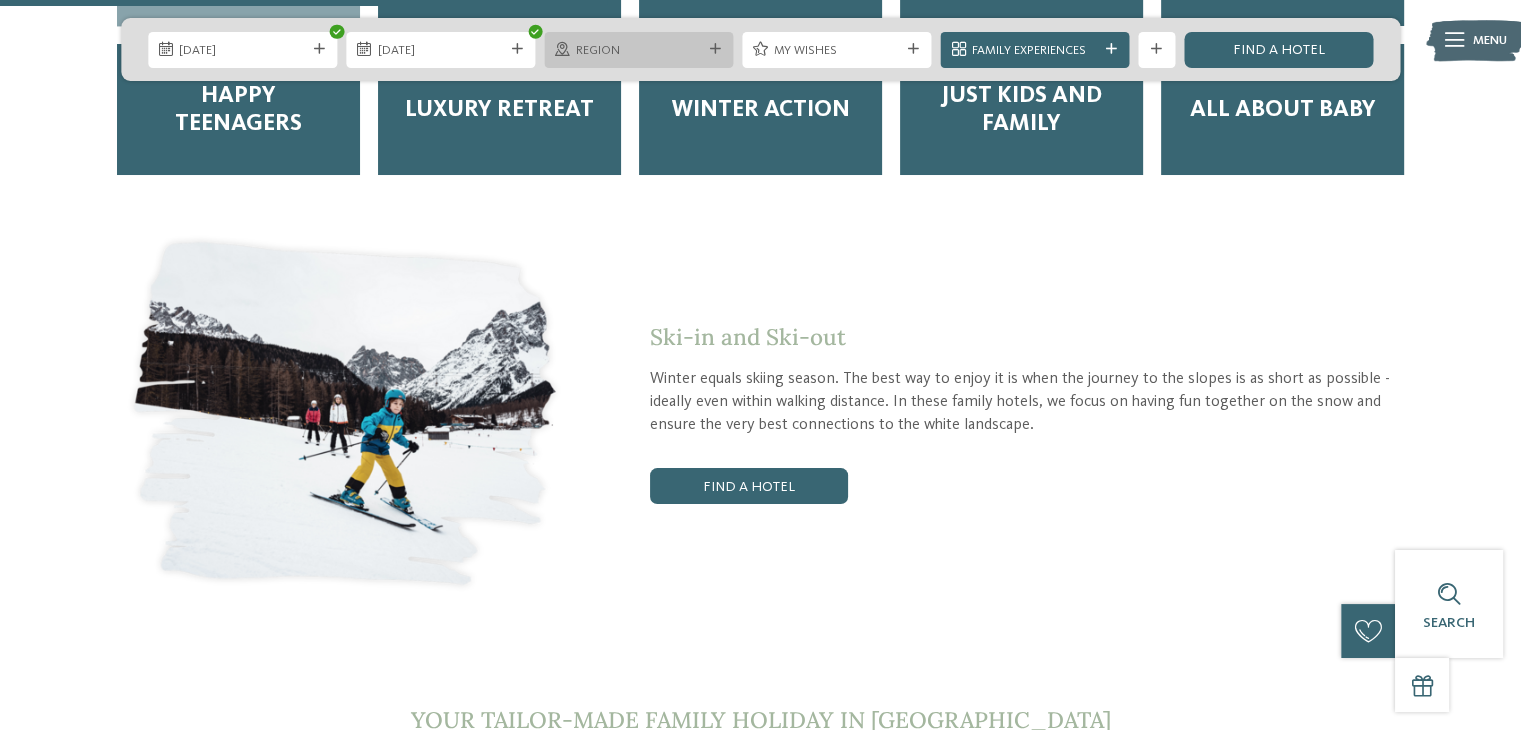 click on "Region" at bounding box center (639, 51) 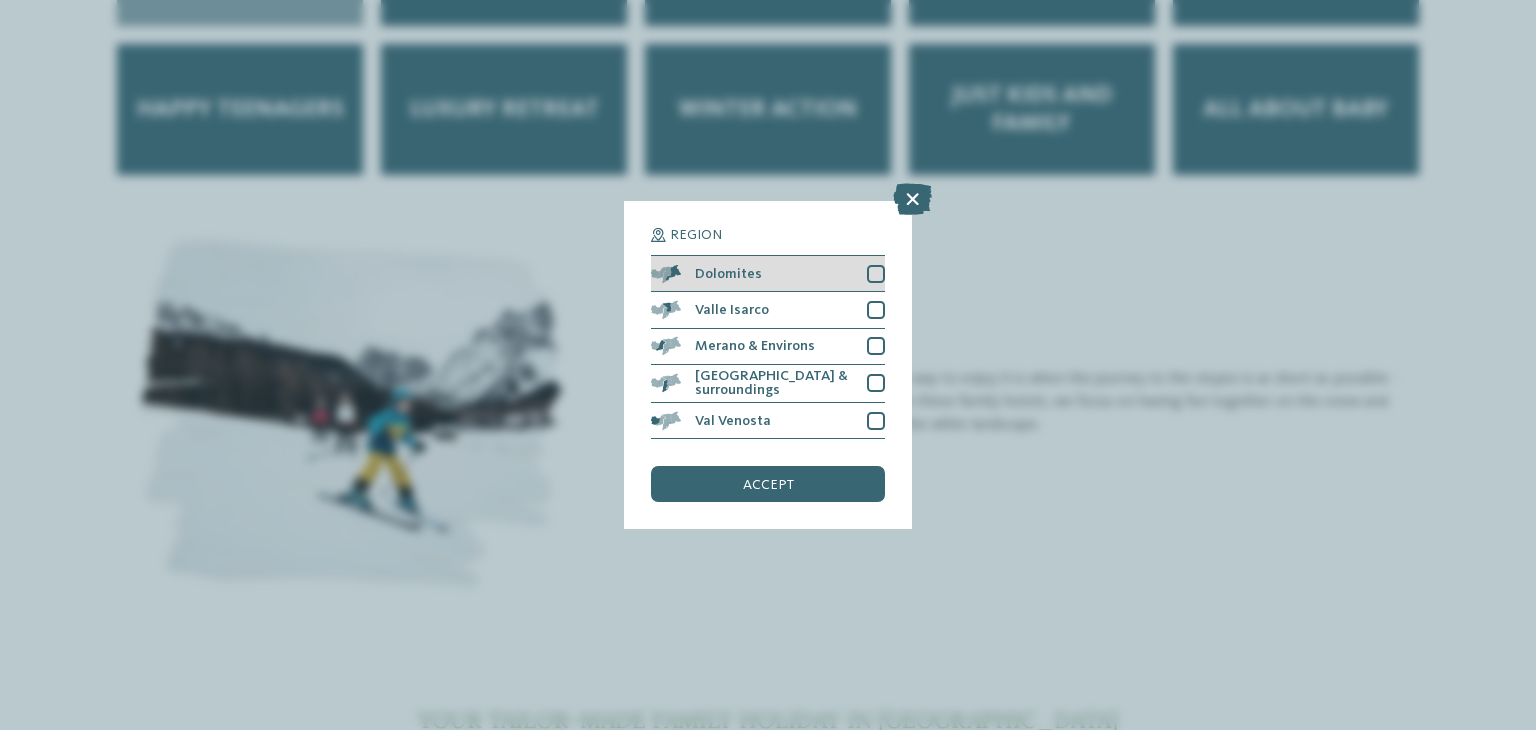 click at bounding box center [876, 274] 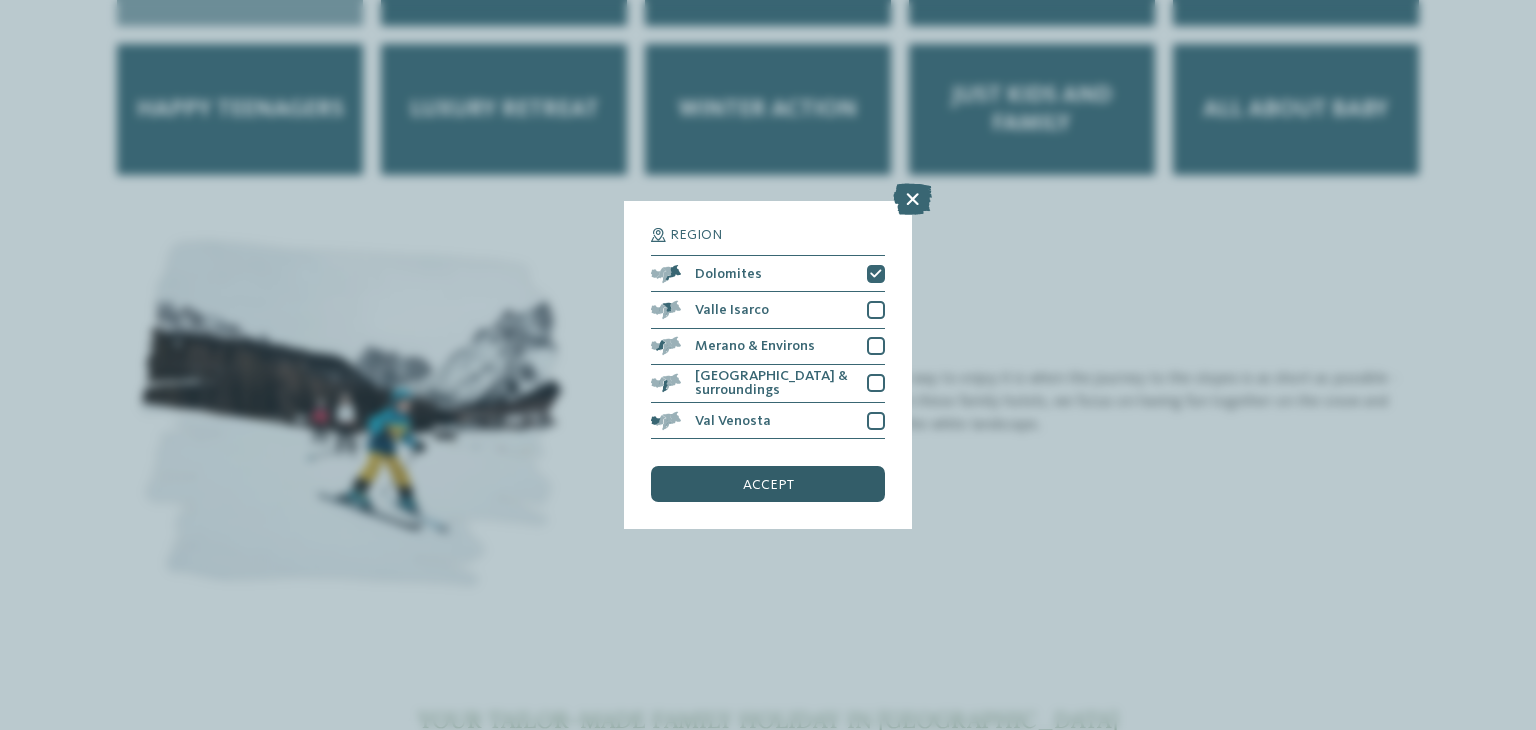 click on "accept" at bounding box center (768, 484) 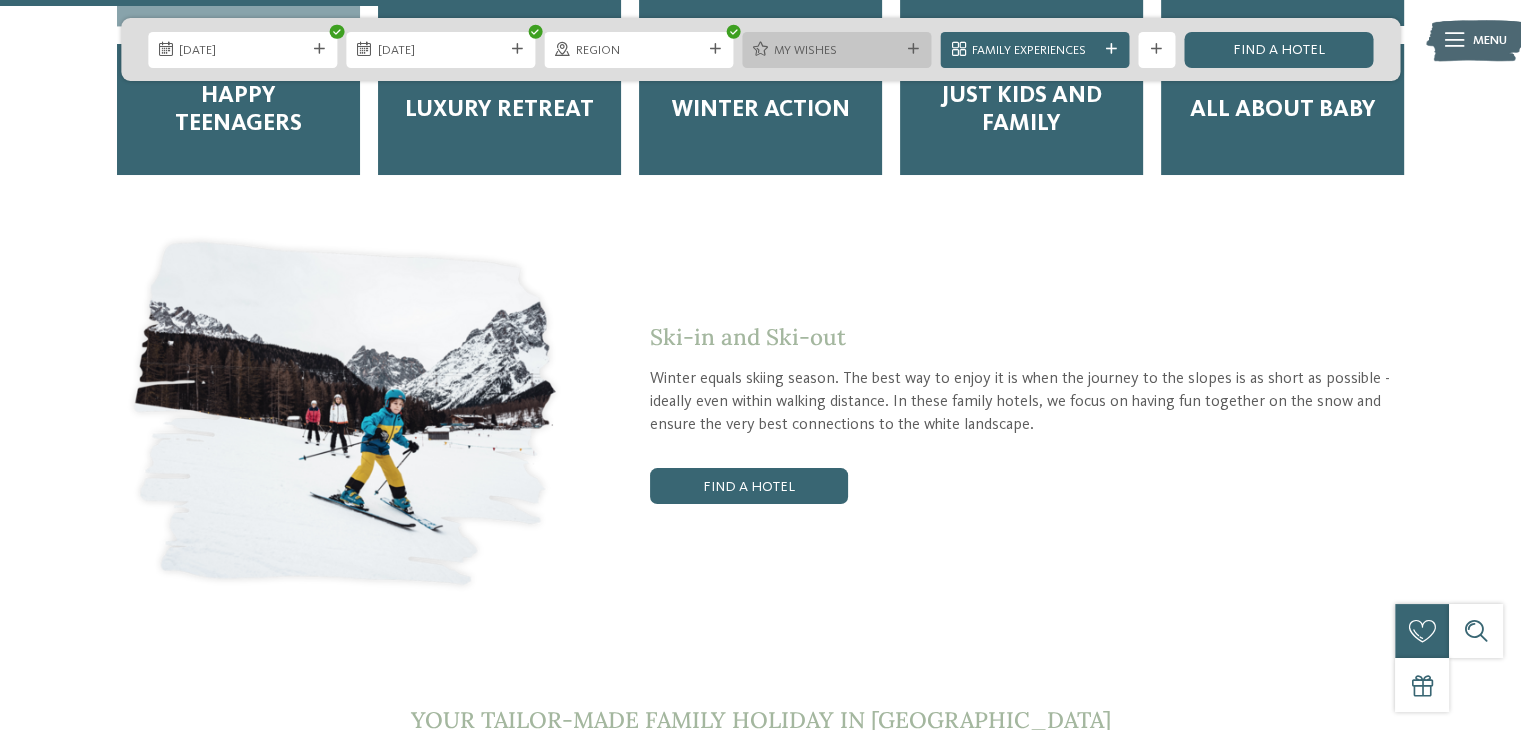 click on "My wishes" at bounding box center (837, 51) 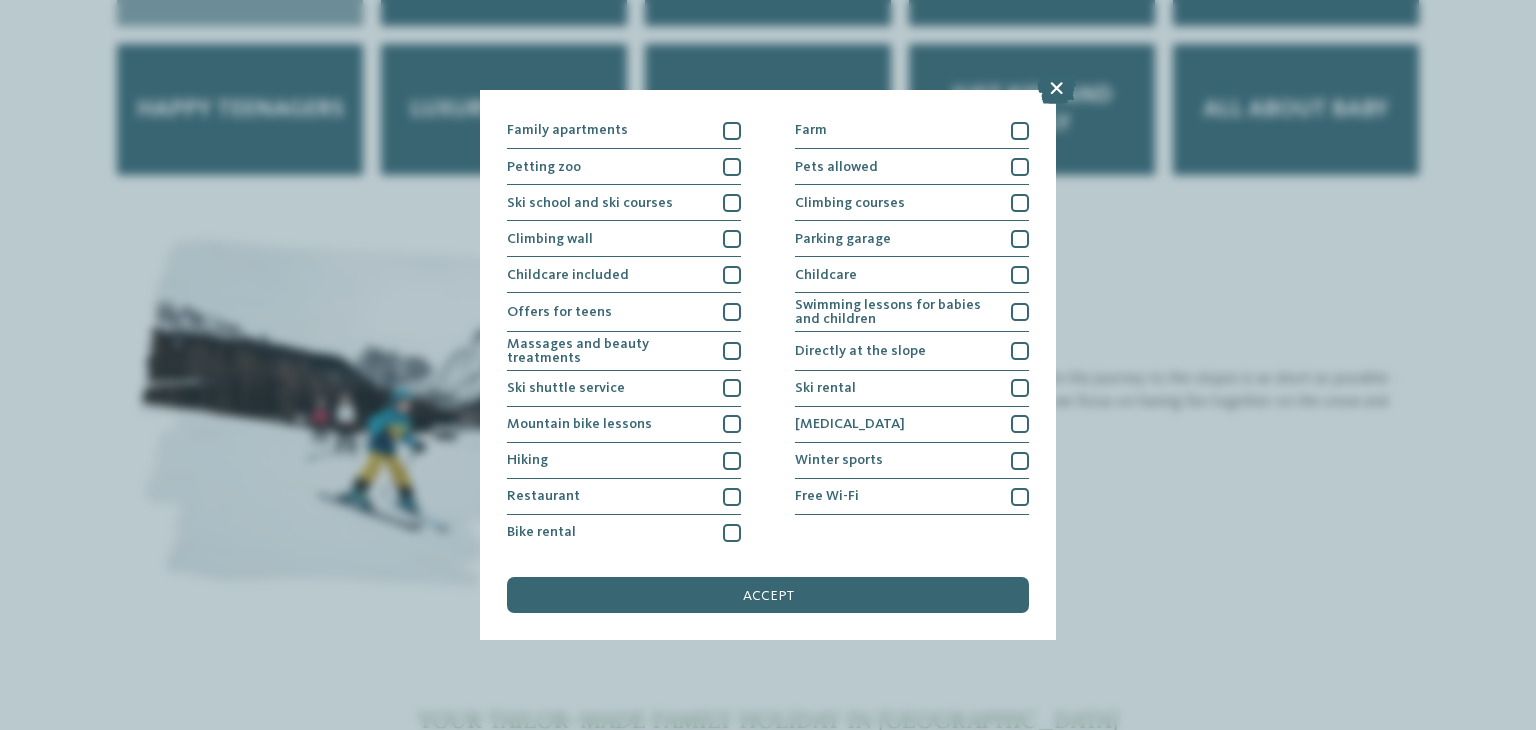 scroll, scrollTop: 212, scrollLeft: 0, axis: vertical 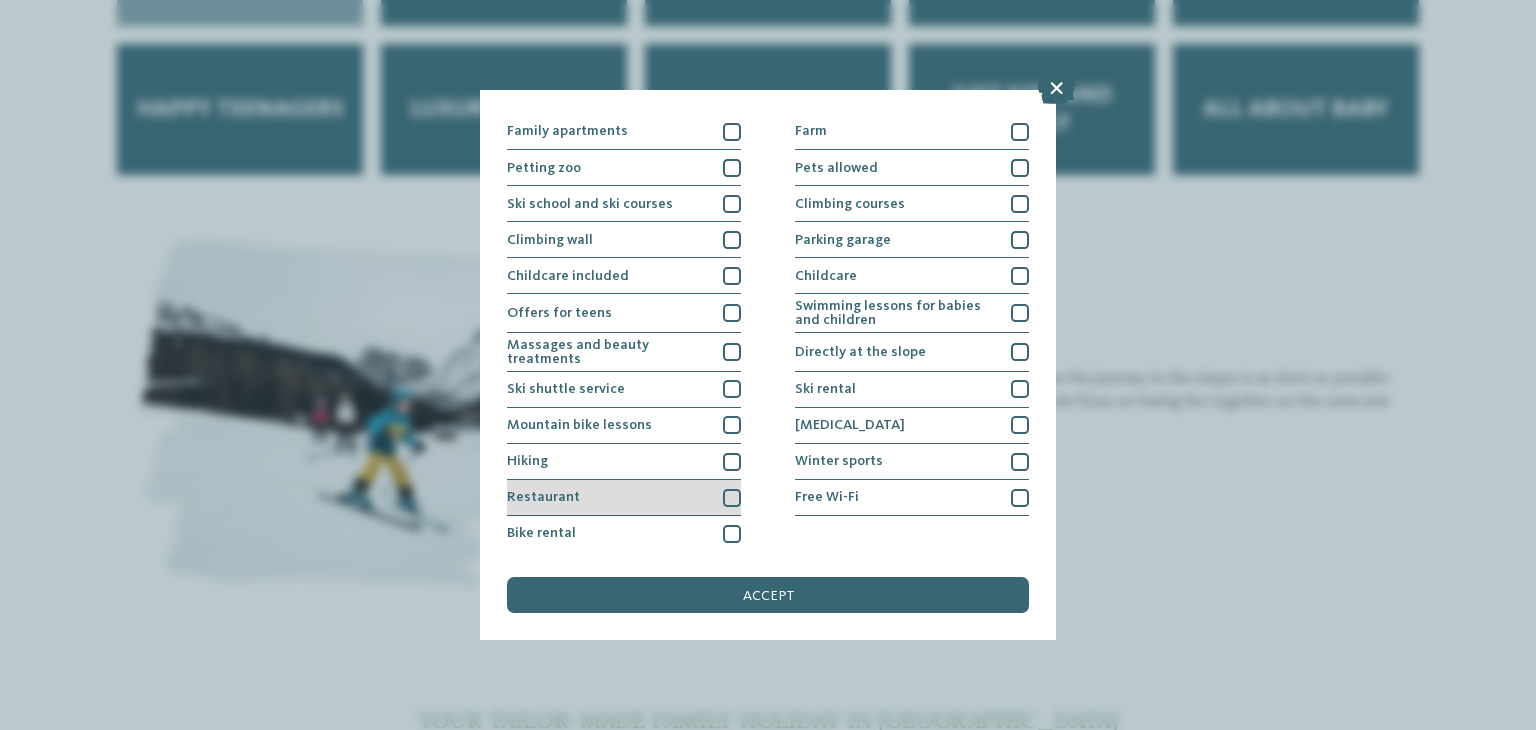 click at bounding box center [732, 498] 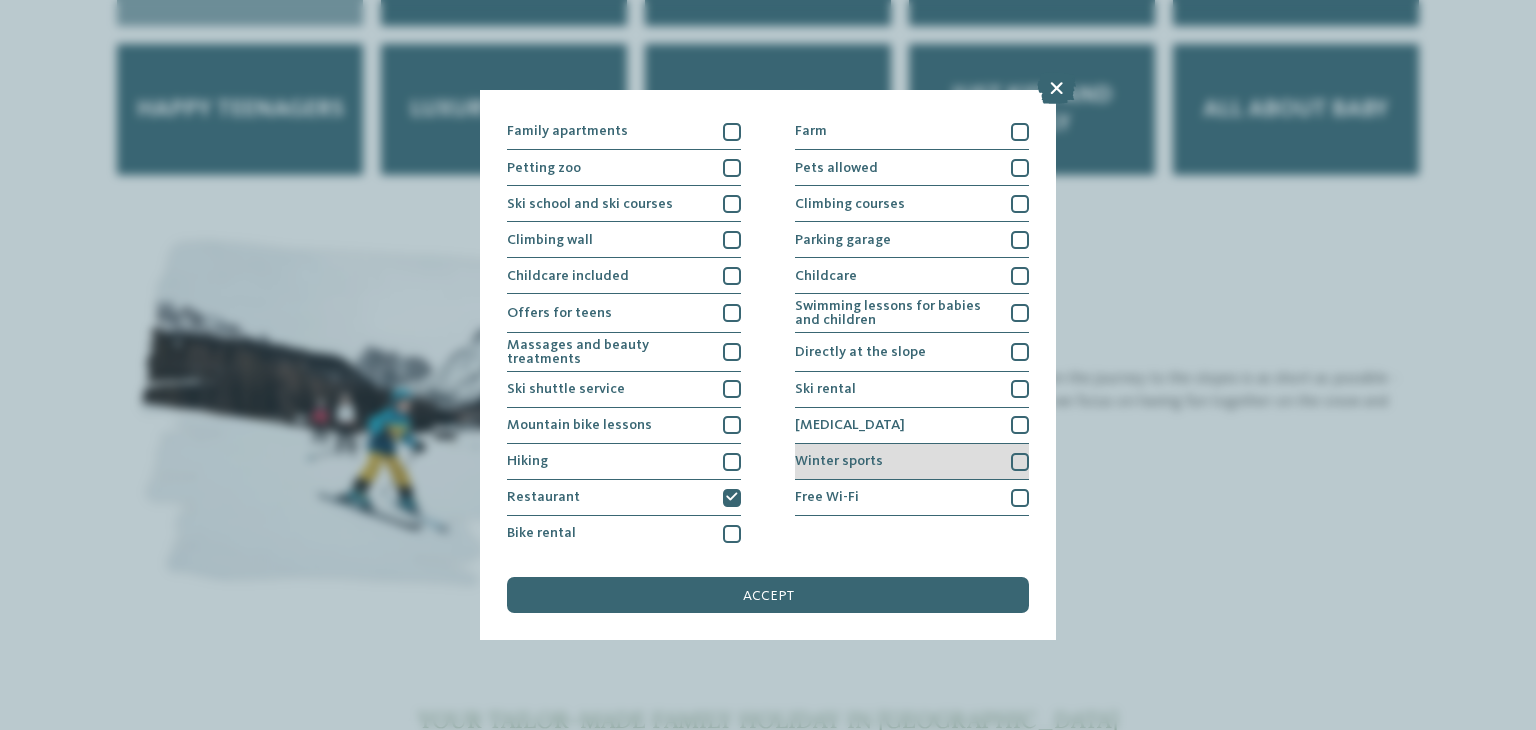 click on "Winter sports" at bounding box center (912, 462) 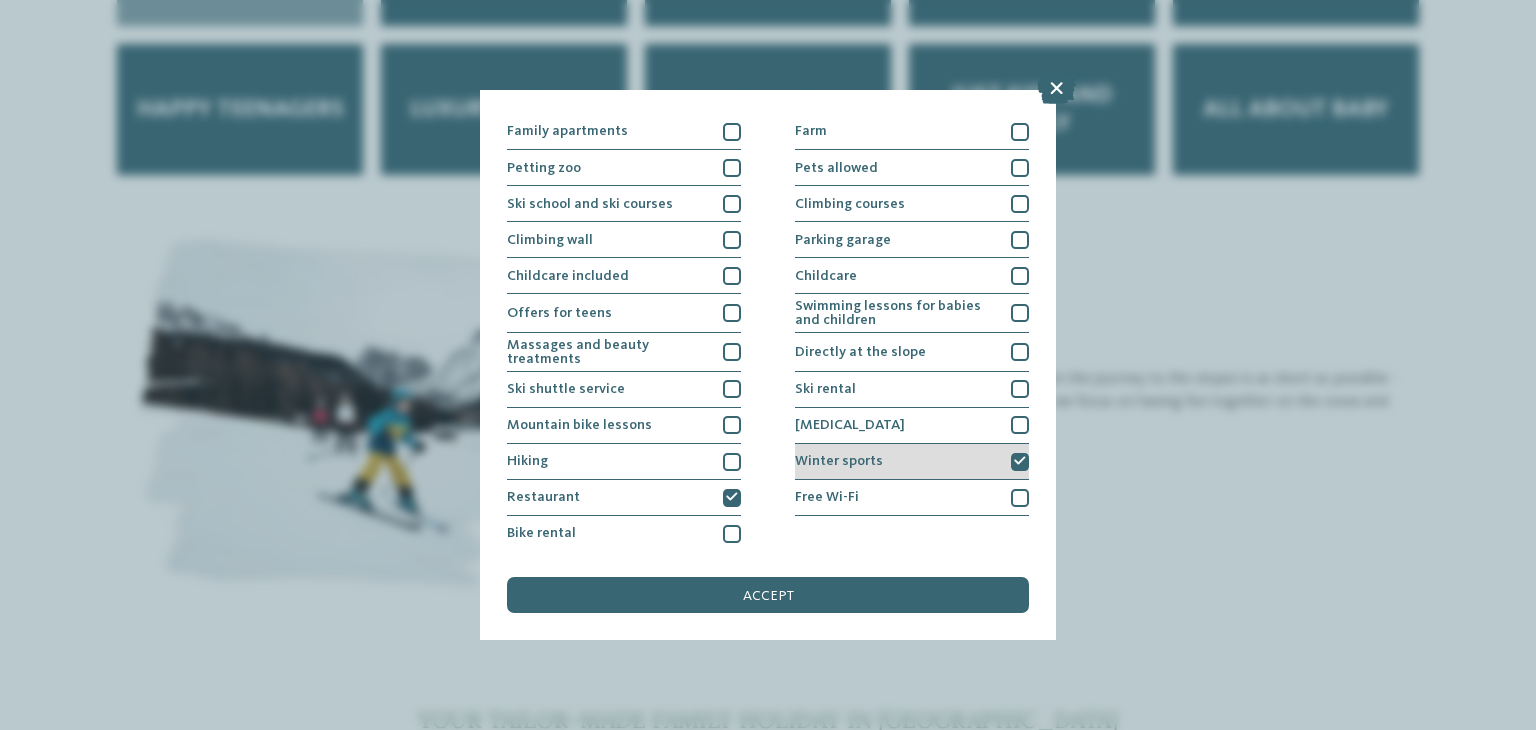 click on "Winter sports" at bounding box center (839, 461) 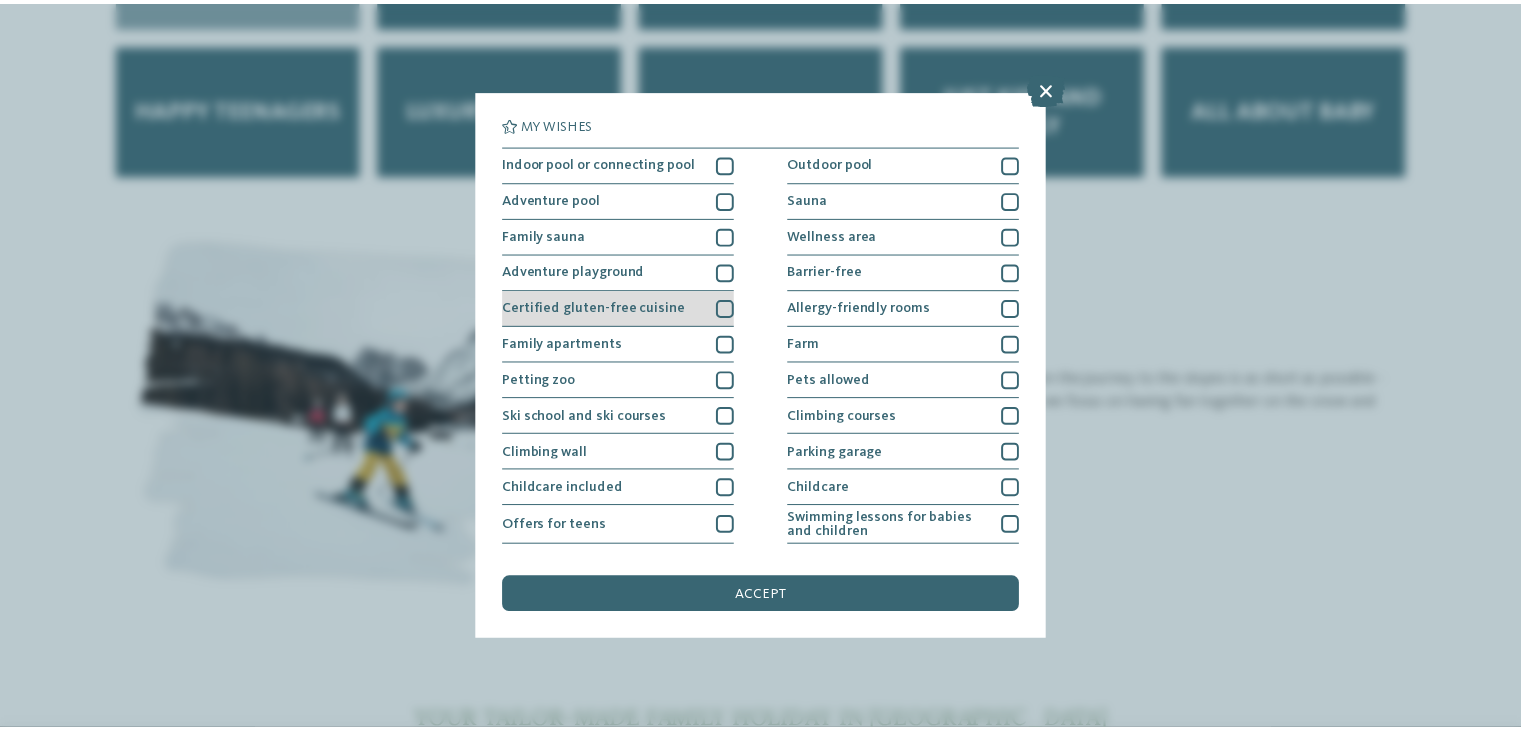 scroll, scrollTop: 0, scrollLeft: 0, axis: both 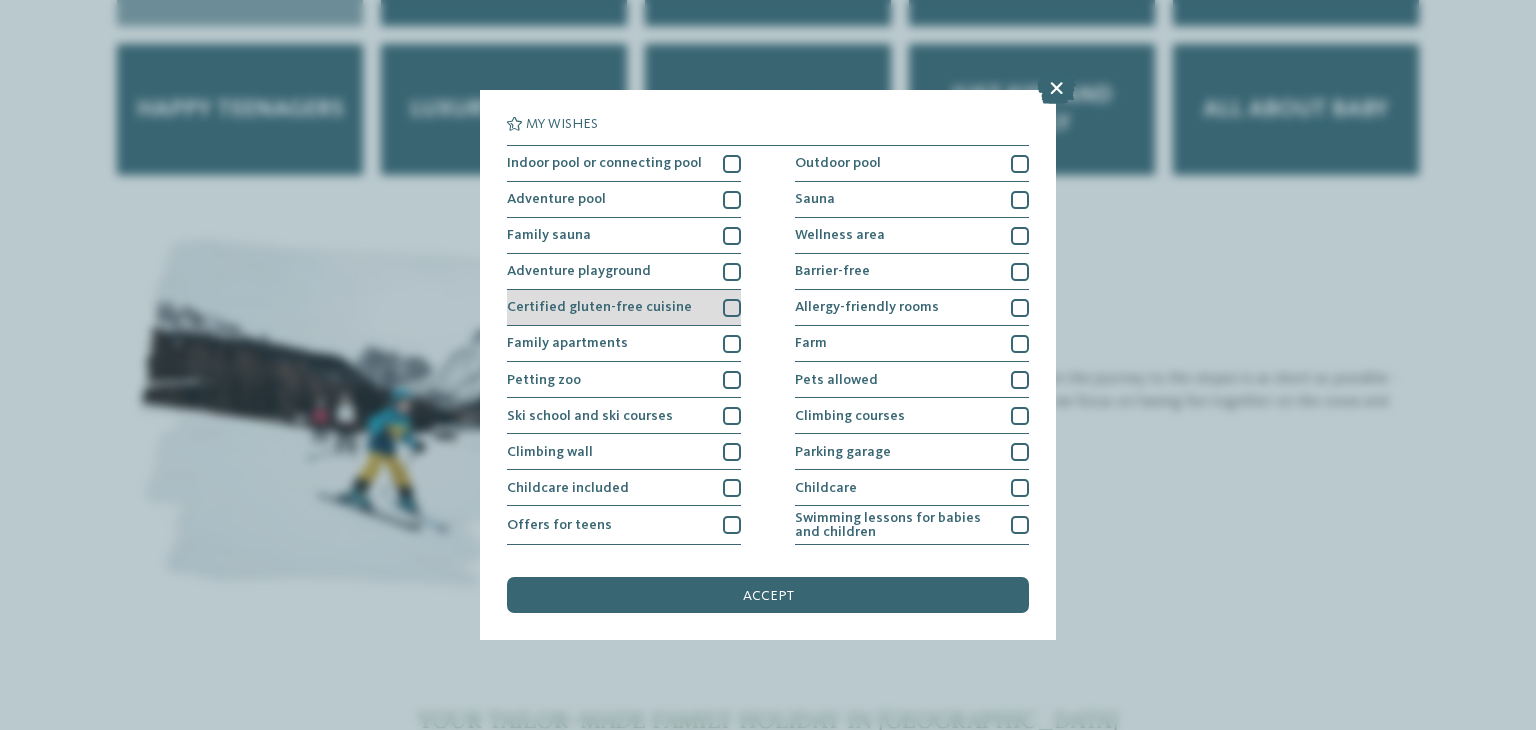 click on "Certified gluten-free cuisine" at bounding box center [624, 308] 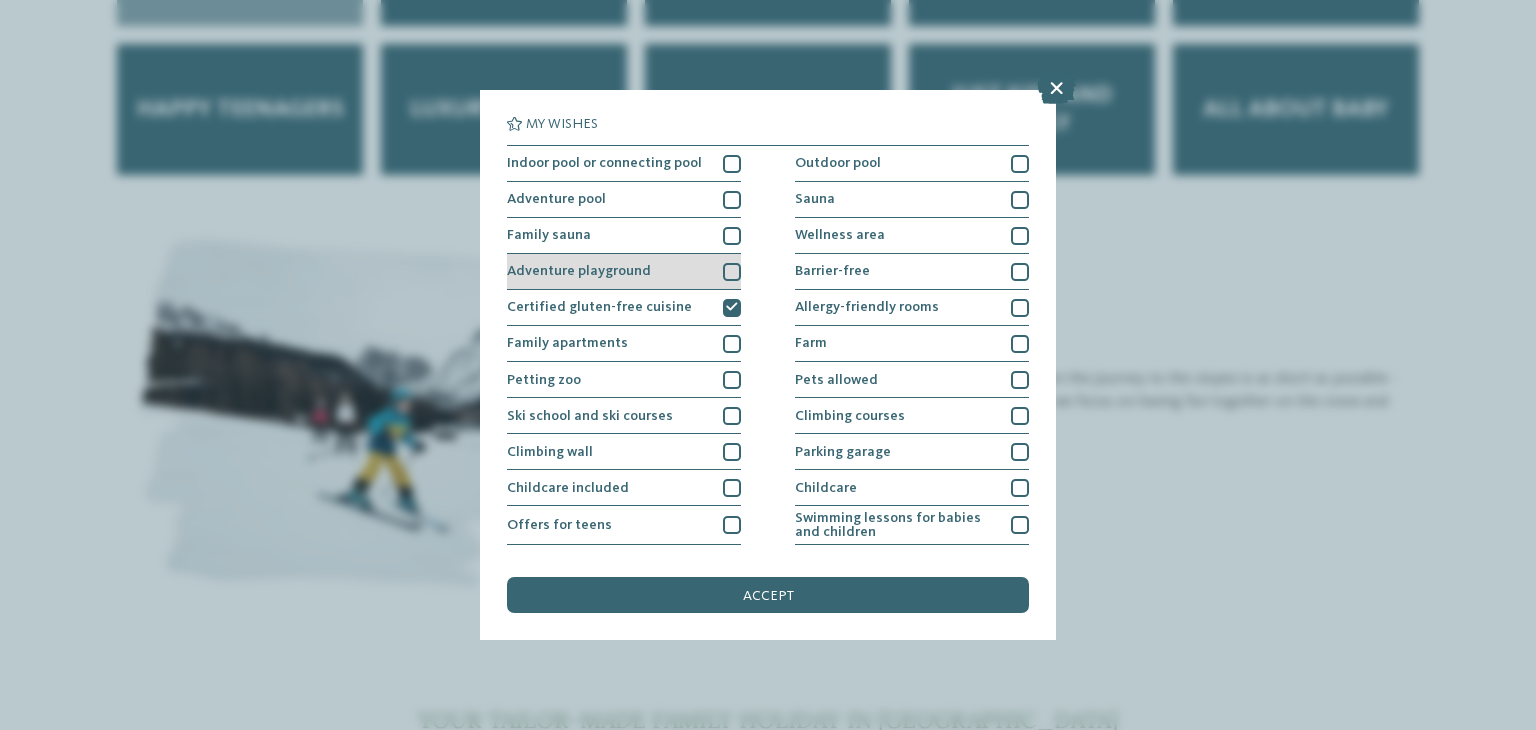 click at bounding box center (732, 272) 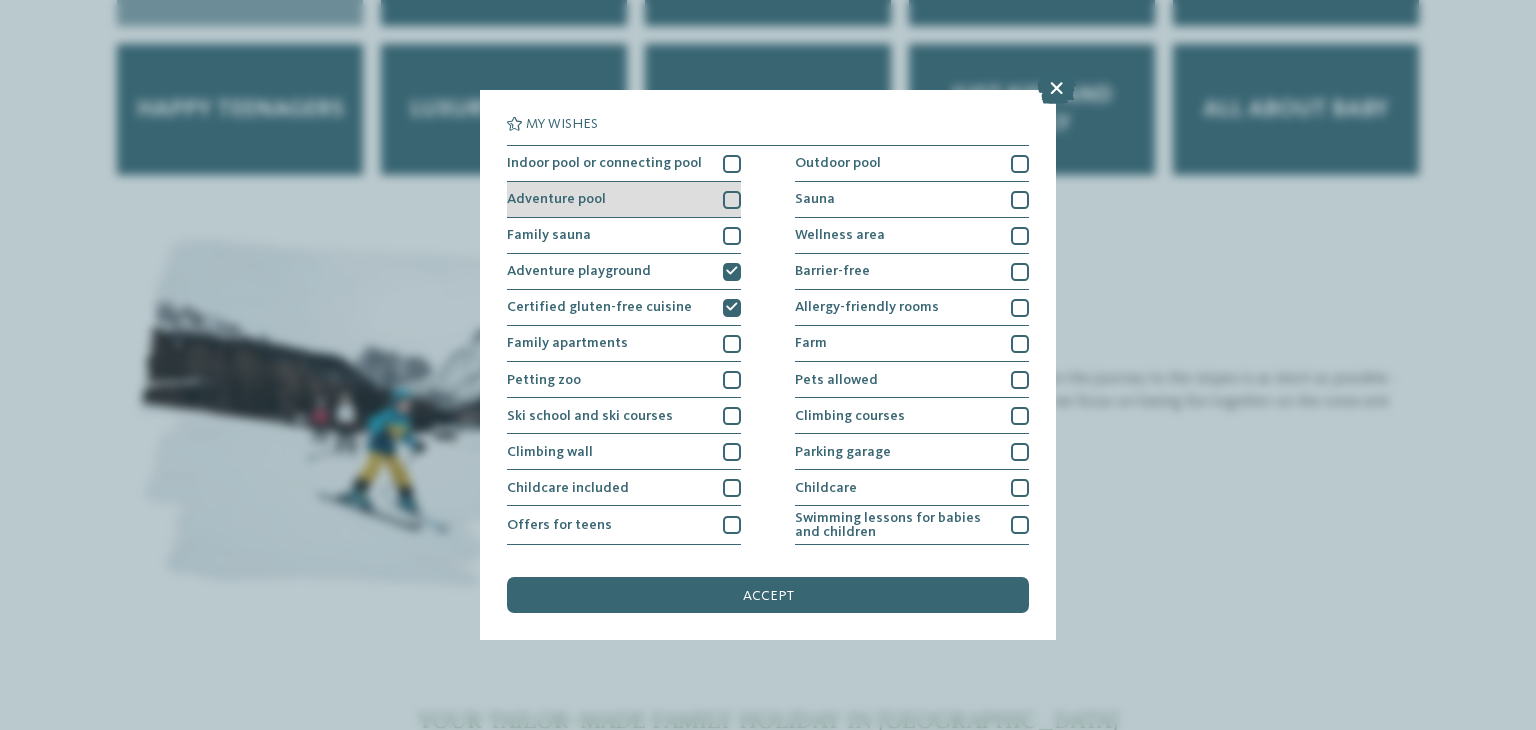 click at bounding box center [732, 200] 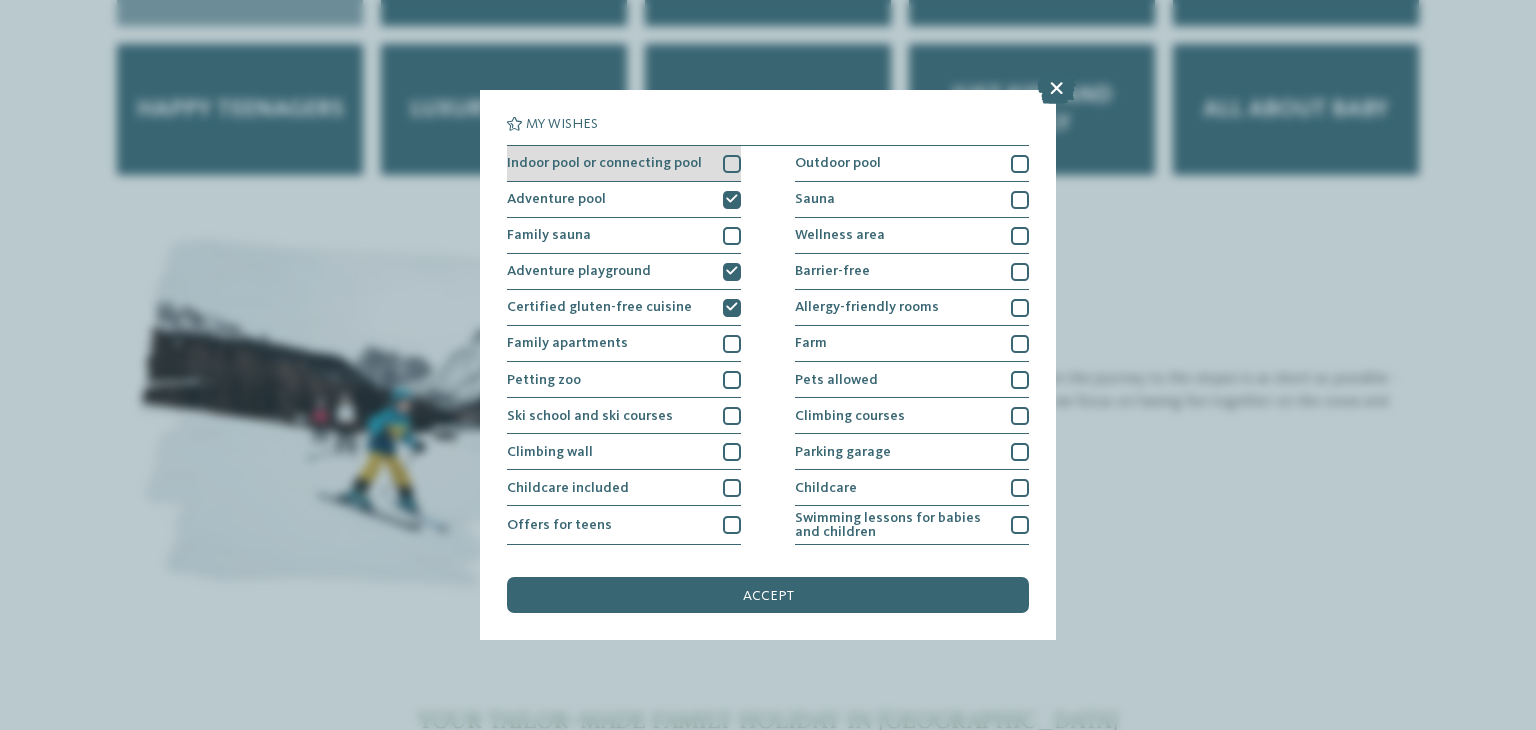 click at bounding box center [732, 164] 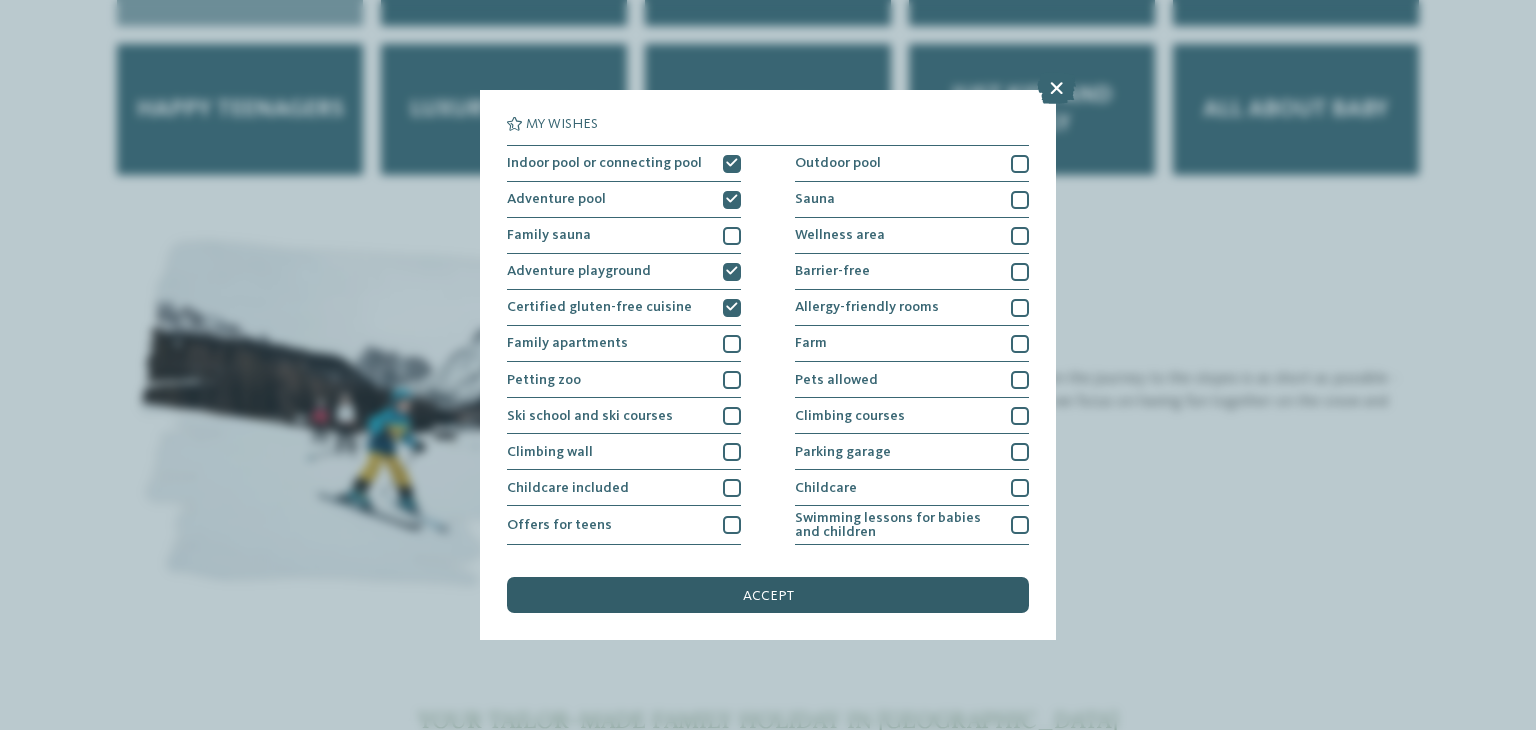 click on "accept" at bounding box center [768, 595] 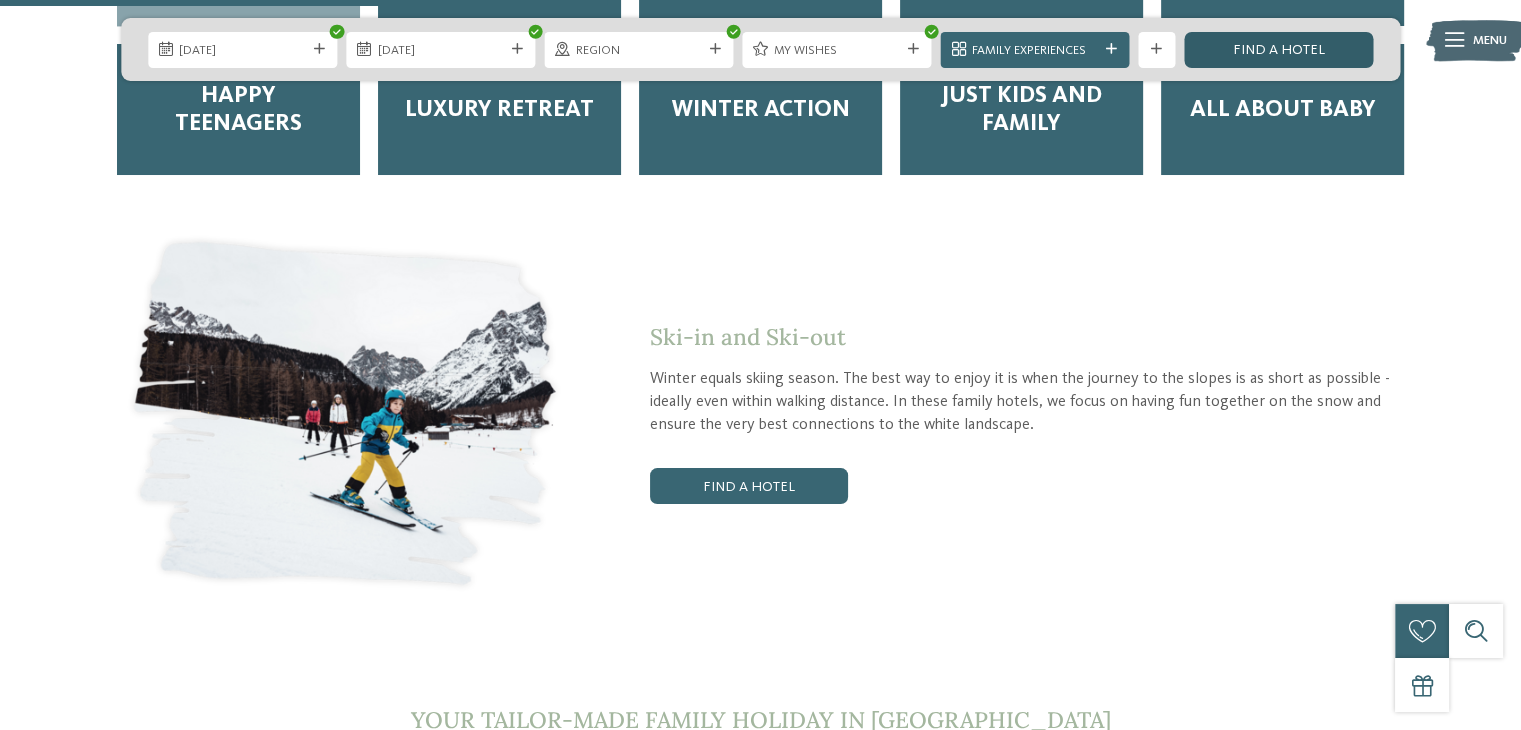 click on "Find a hotel" at bounding box center (1278, 50) 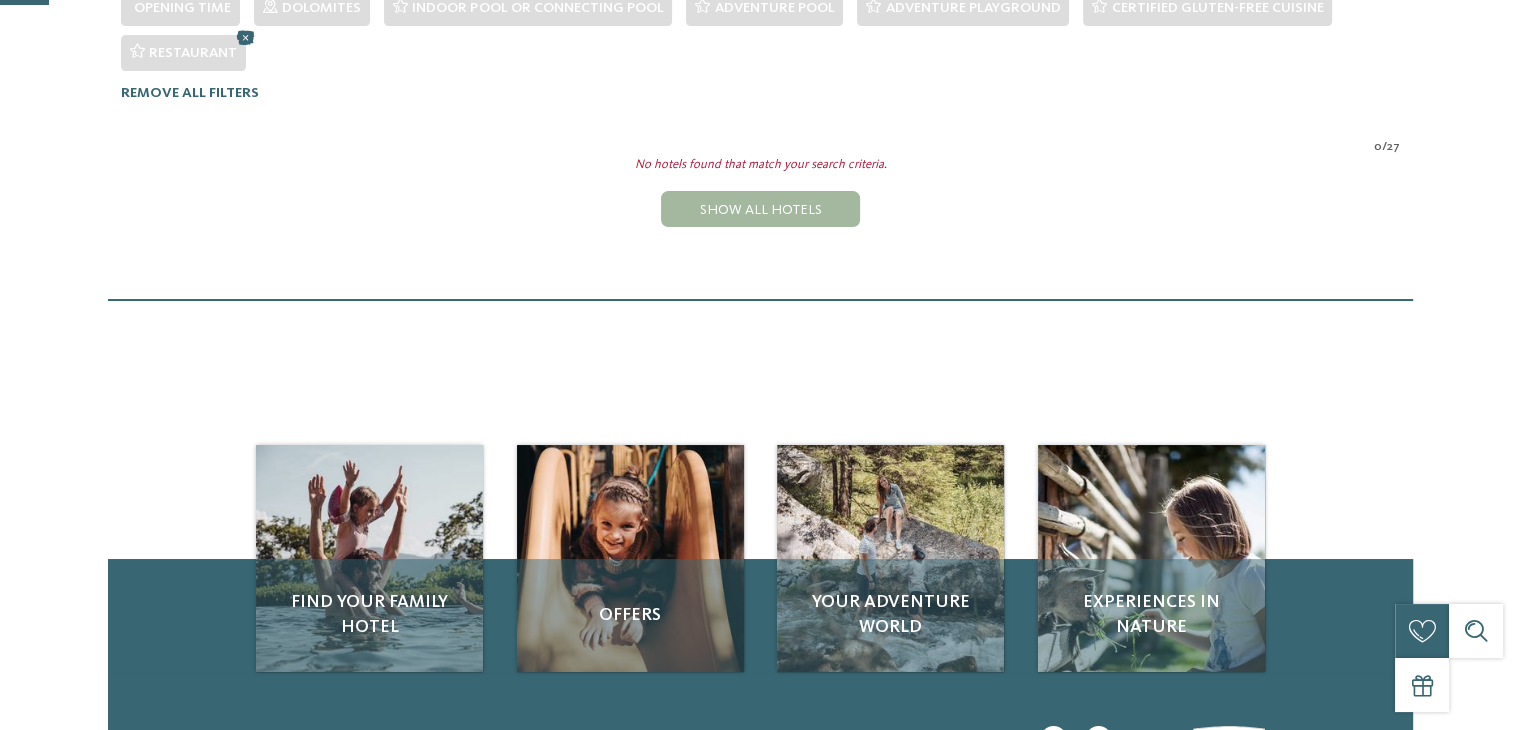 scroll, scrollTop: 0, scrollLeft: 0, axis: both 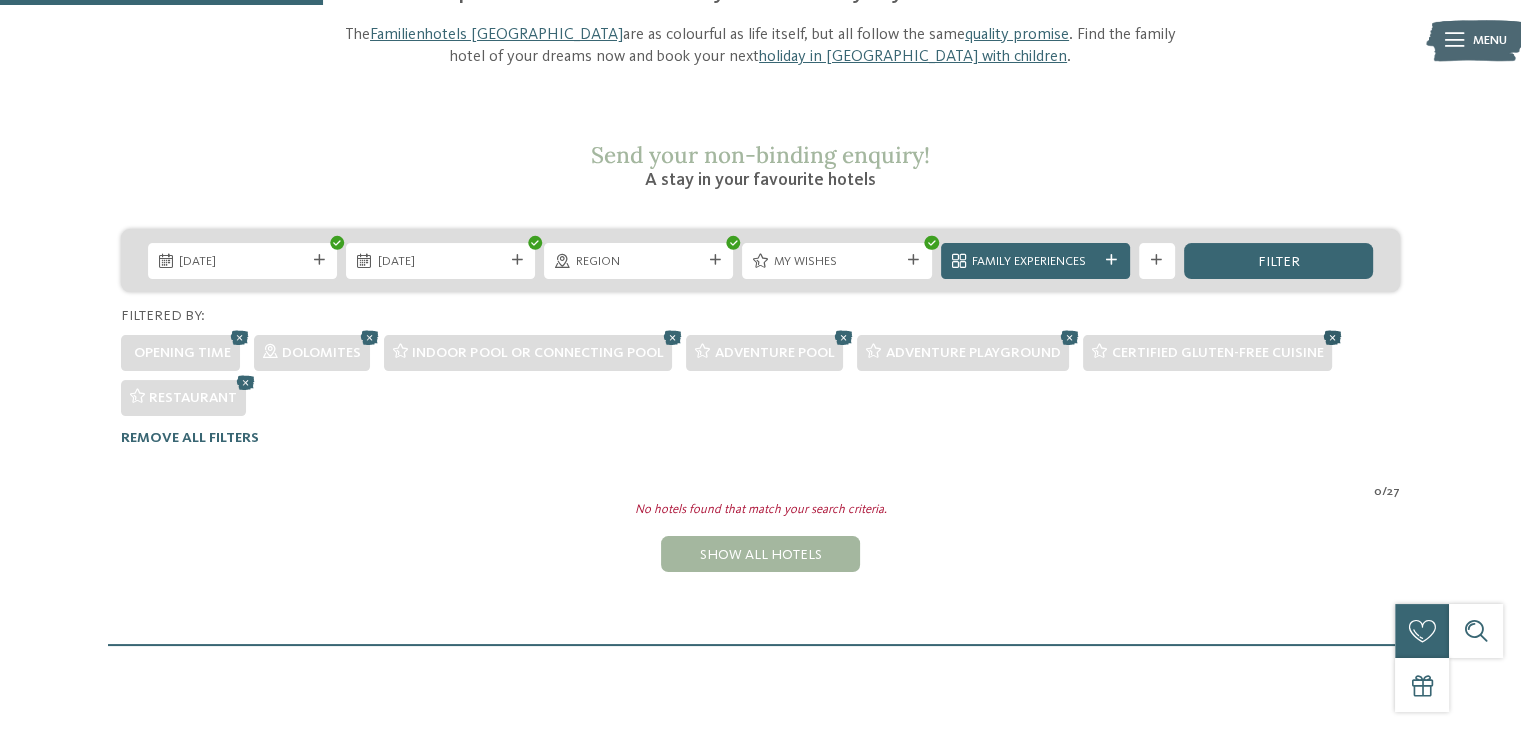 click at bounding box center (1332, 337) 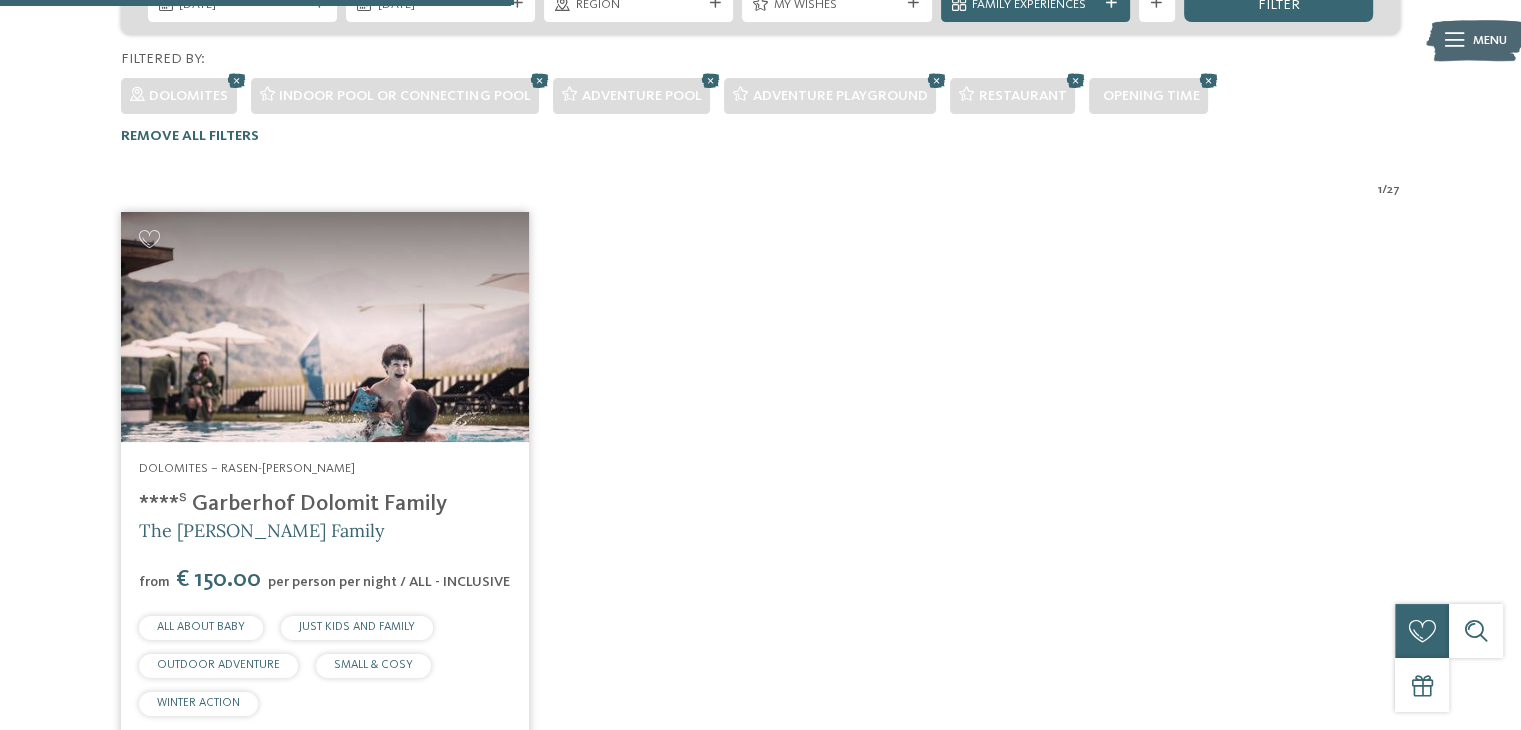 scroll, scrollTop: 536, scrollLeft: 0, axis: vertical 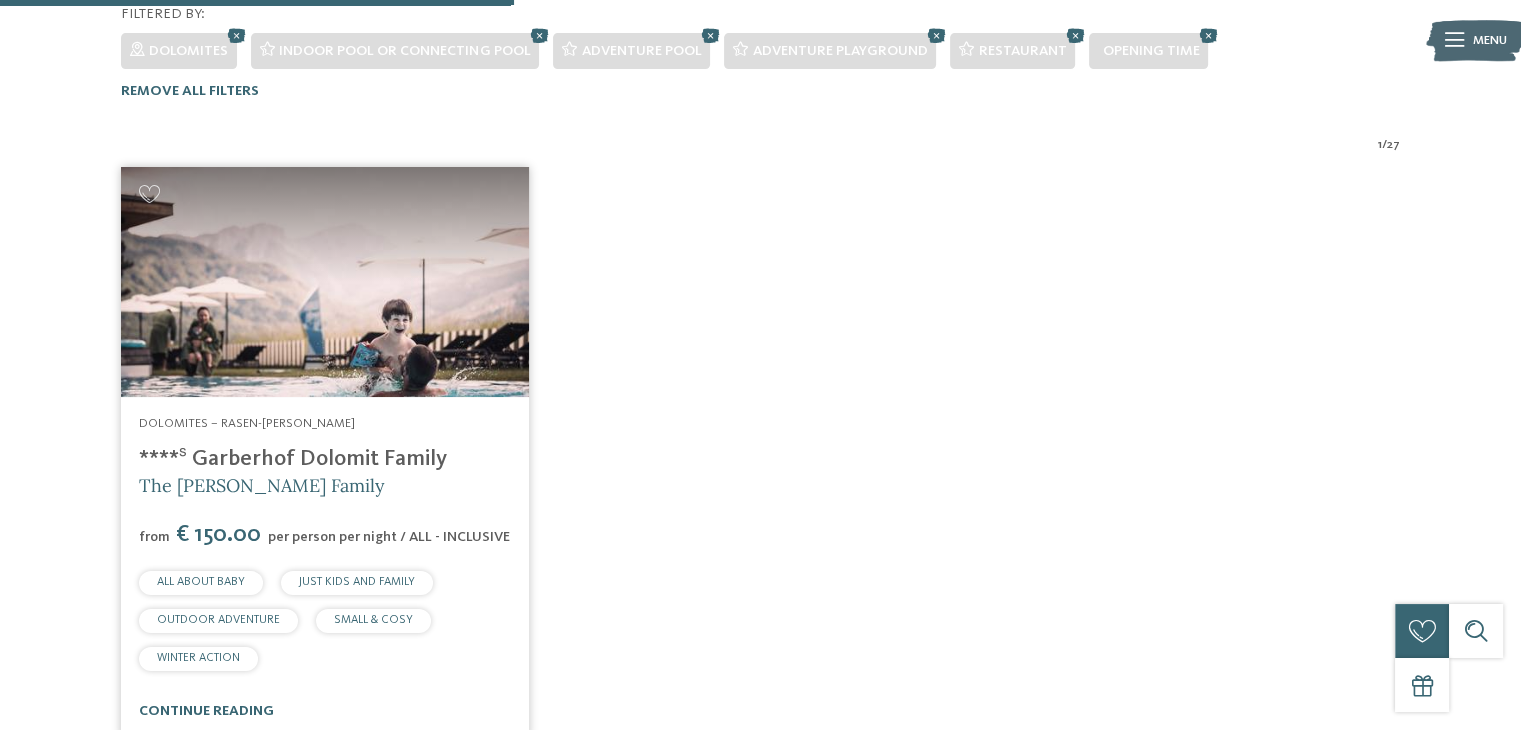 drag, startPoint x: 471, startPoint y: 429, endPoint x: 193, endPoint y: 402, distance: 279.30807 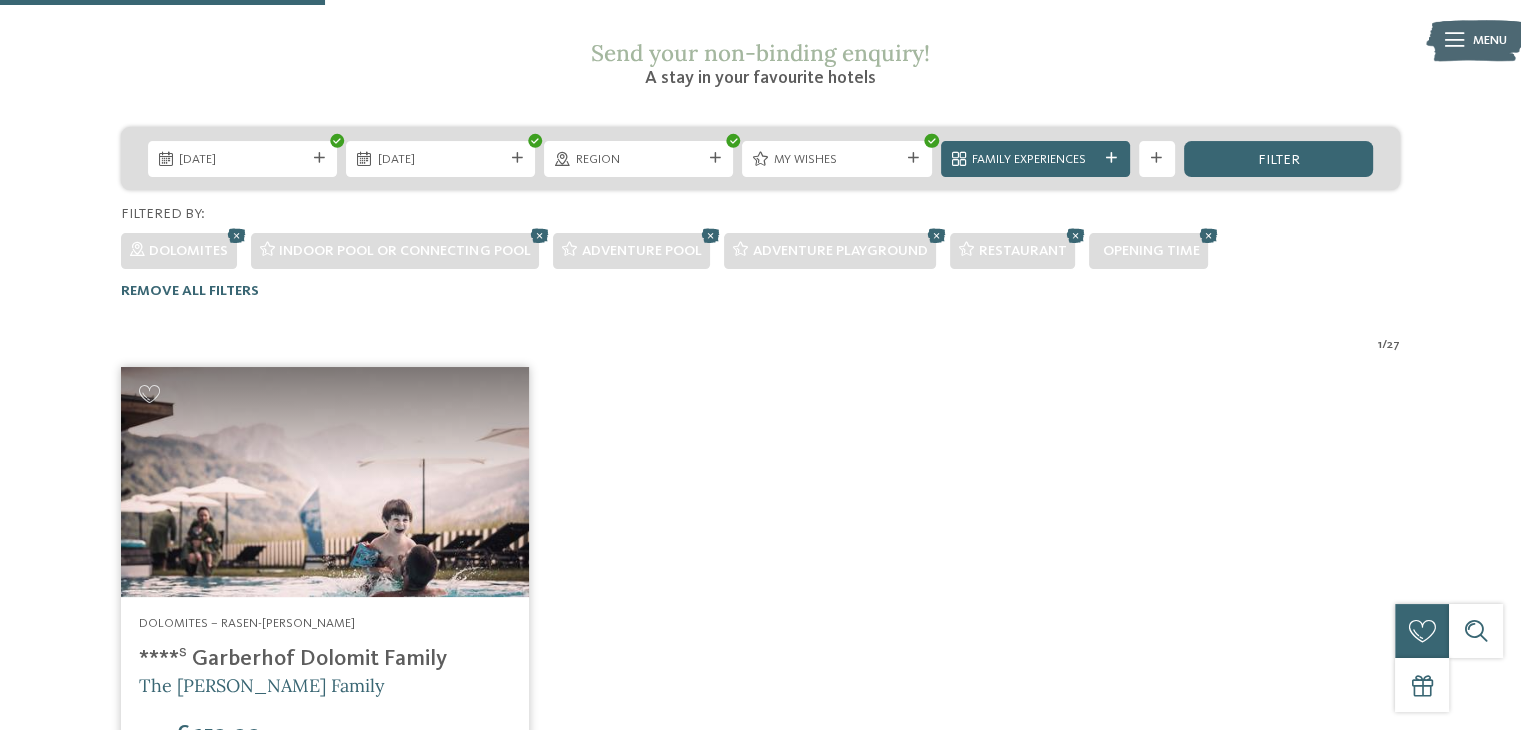 scroll, scrollTop: 335, scrollLeft: 0, axis: vertical 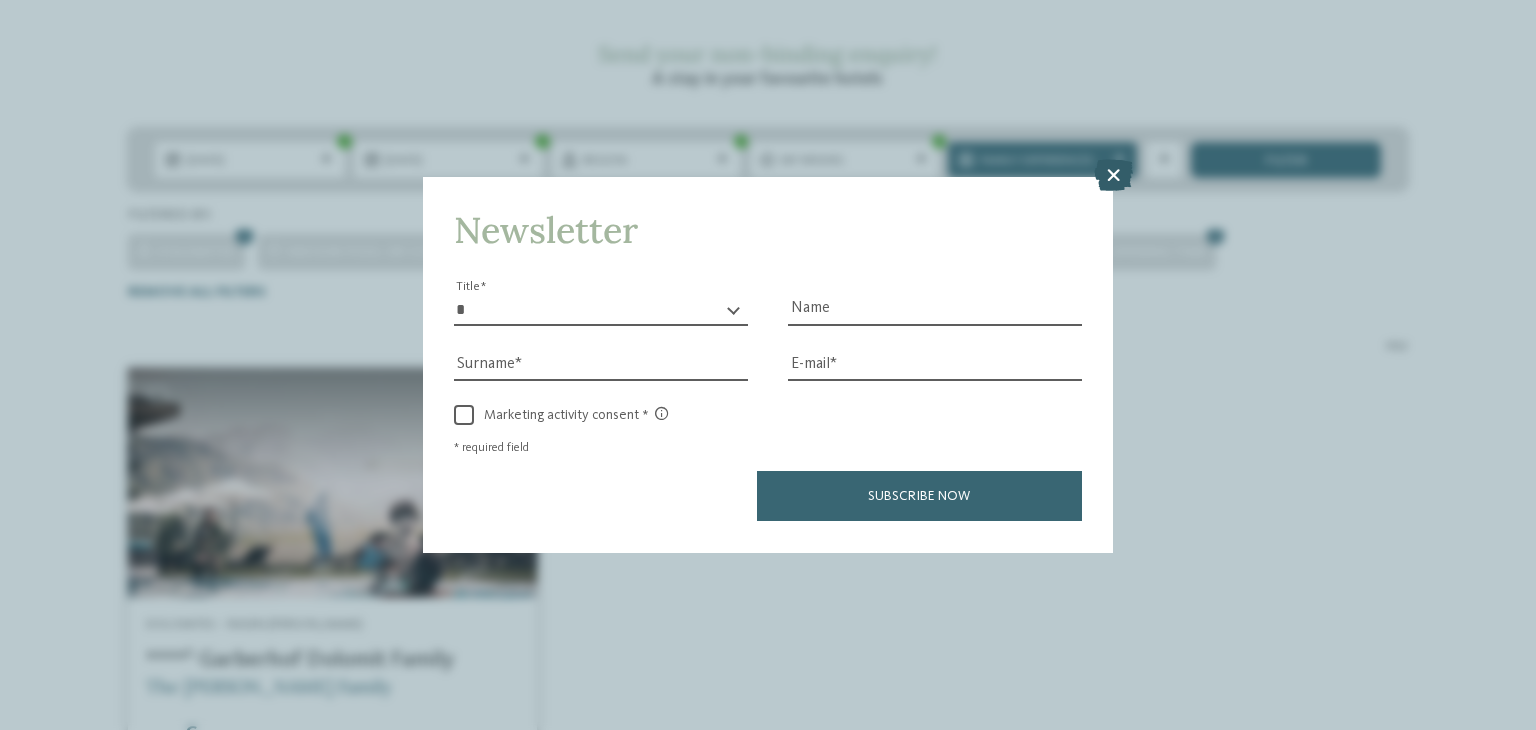 click at bounding box center (1113, 176) 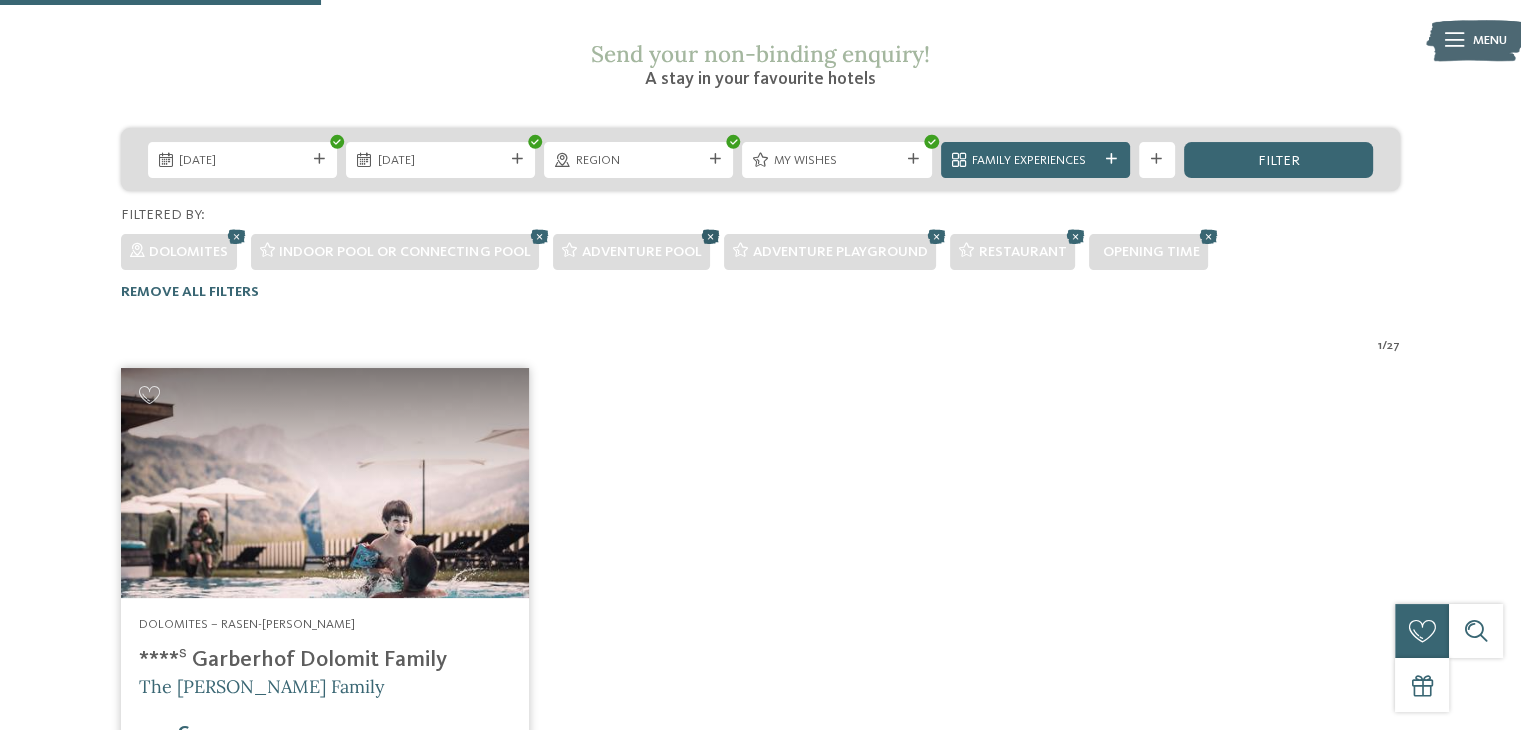 click at bounding box center [710, 236] 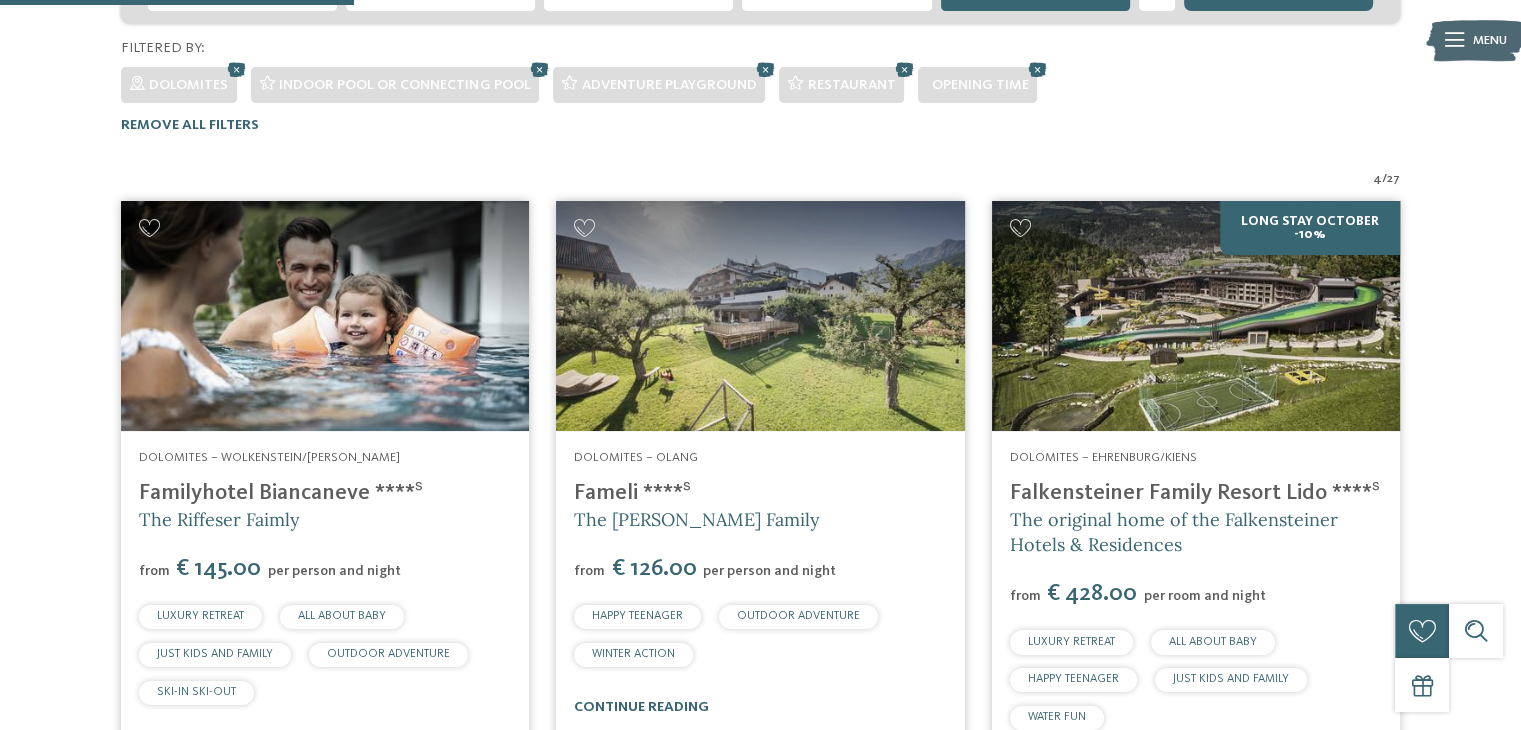 scroll, scrollTop: 536, scrollLeft: 0, axis: vertical 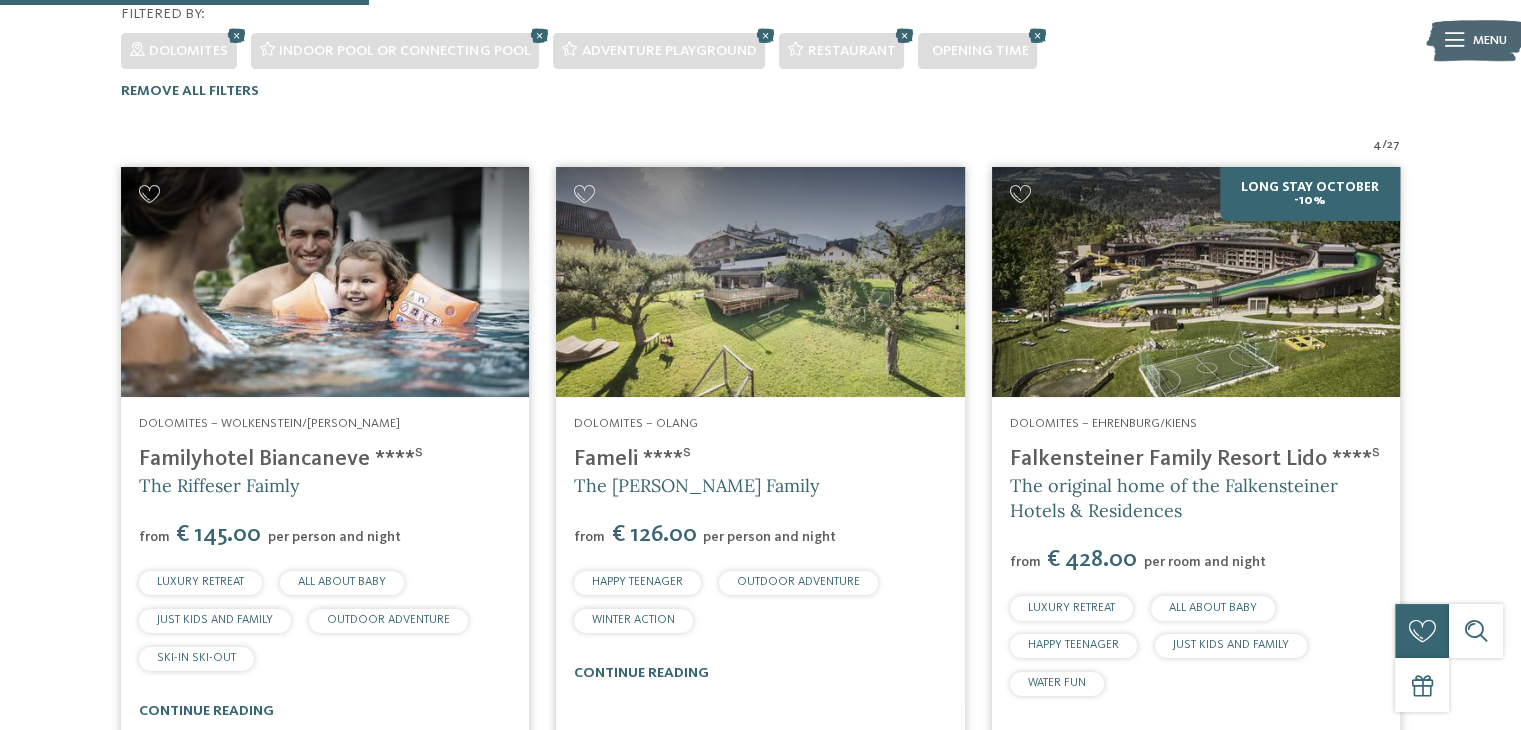click on "Familyhotel Biancaneve ****ˢ" at bounding box center [281, 459] 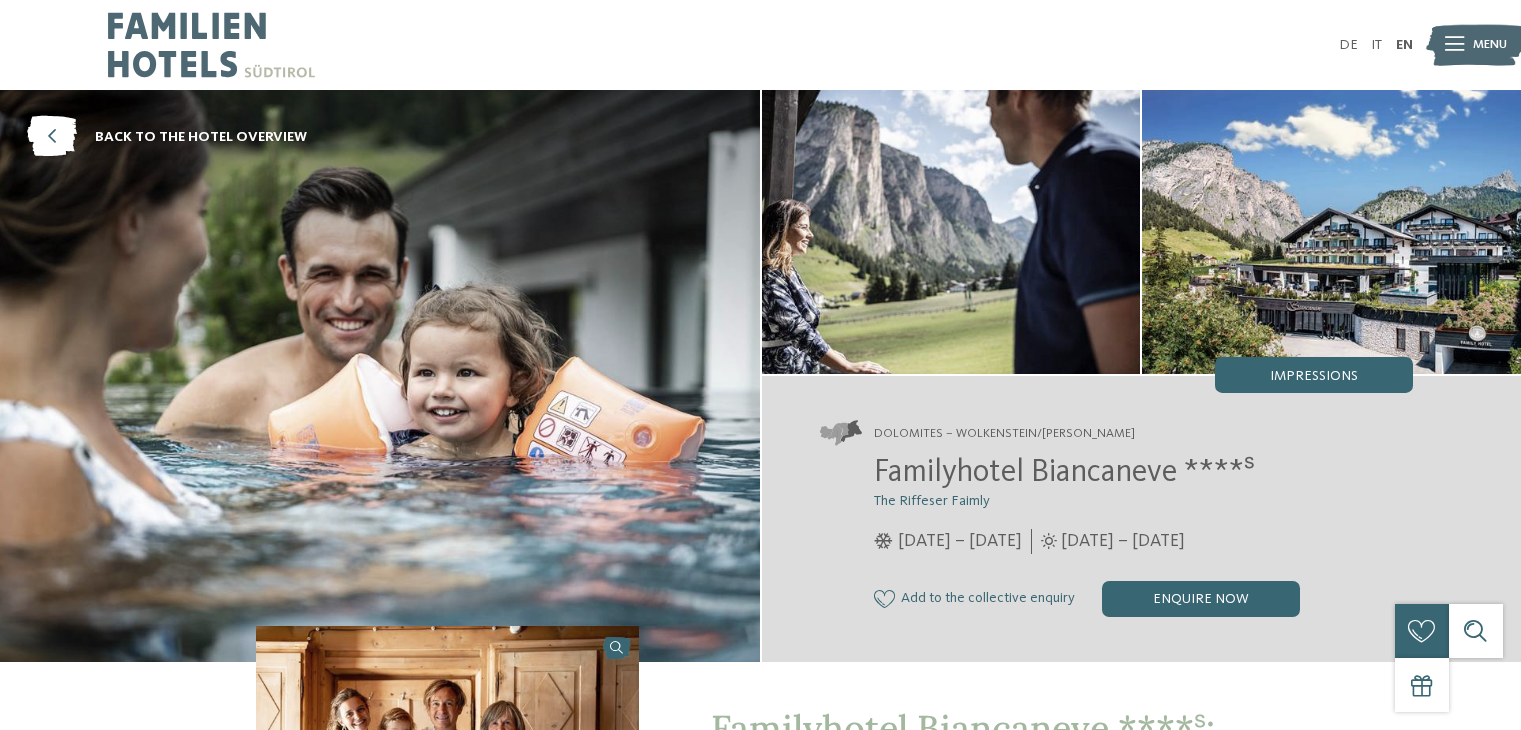 scroll, scrollTop: 0, scrollLeft: 0, axis: both 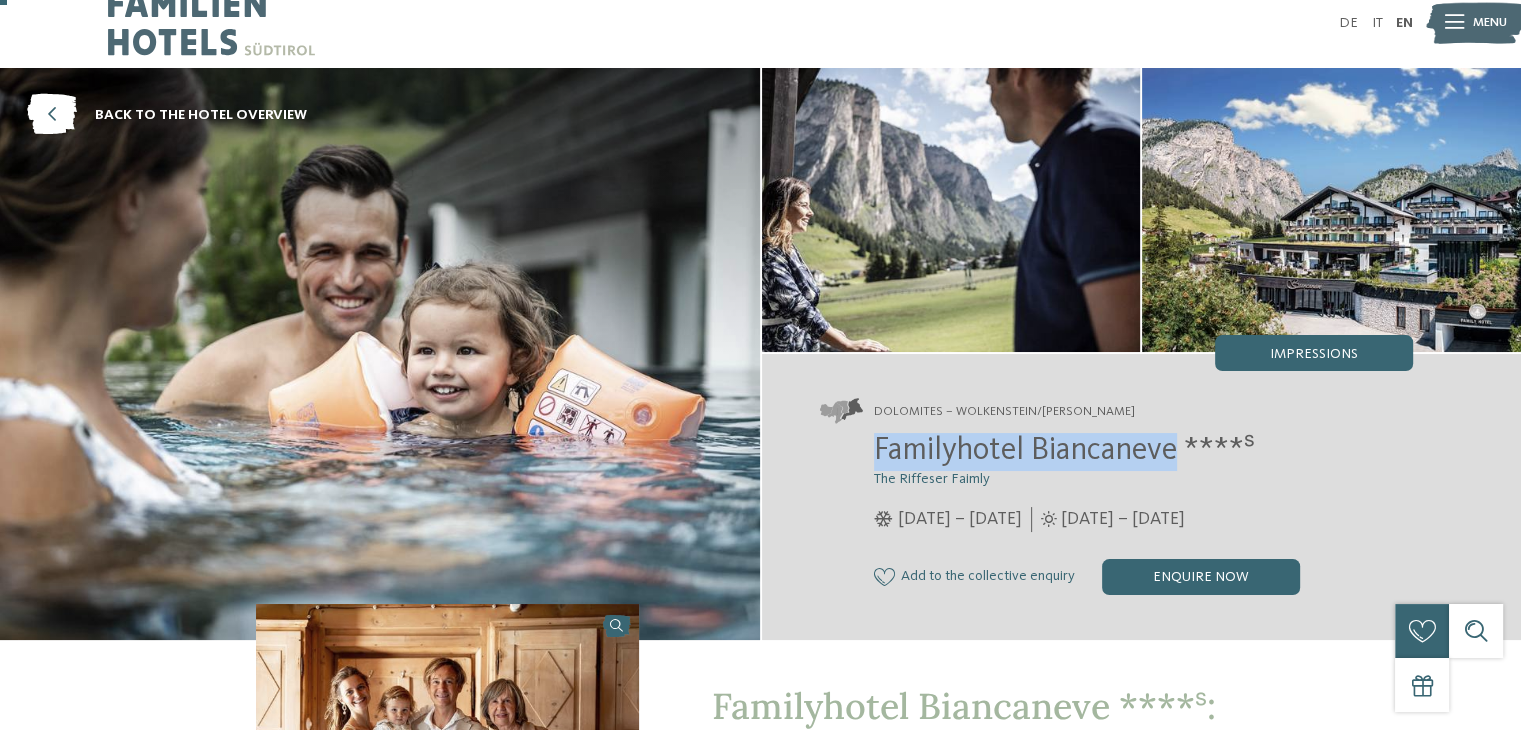 drag, startPoint x: 876, startPoint y: 451, endPoint x: 1182, endPoint y: 462, distance: 306.19766 